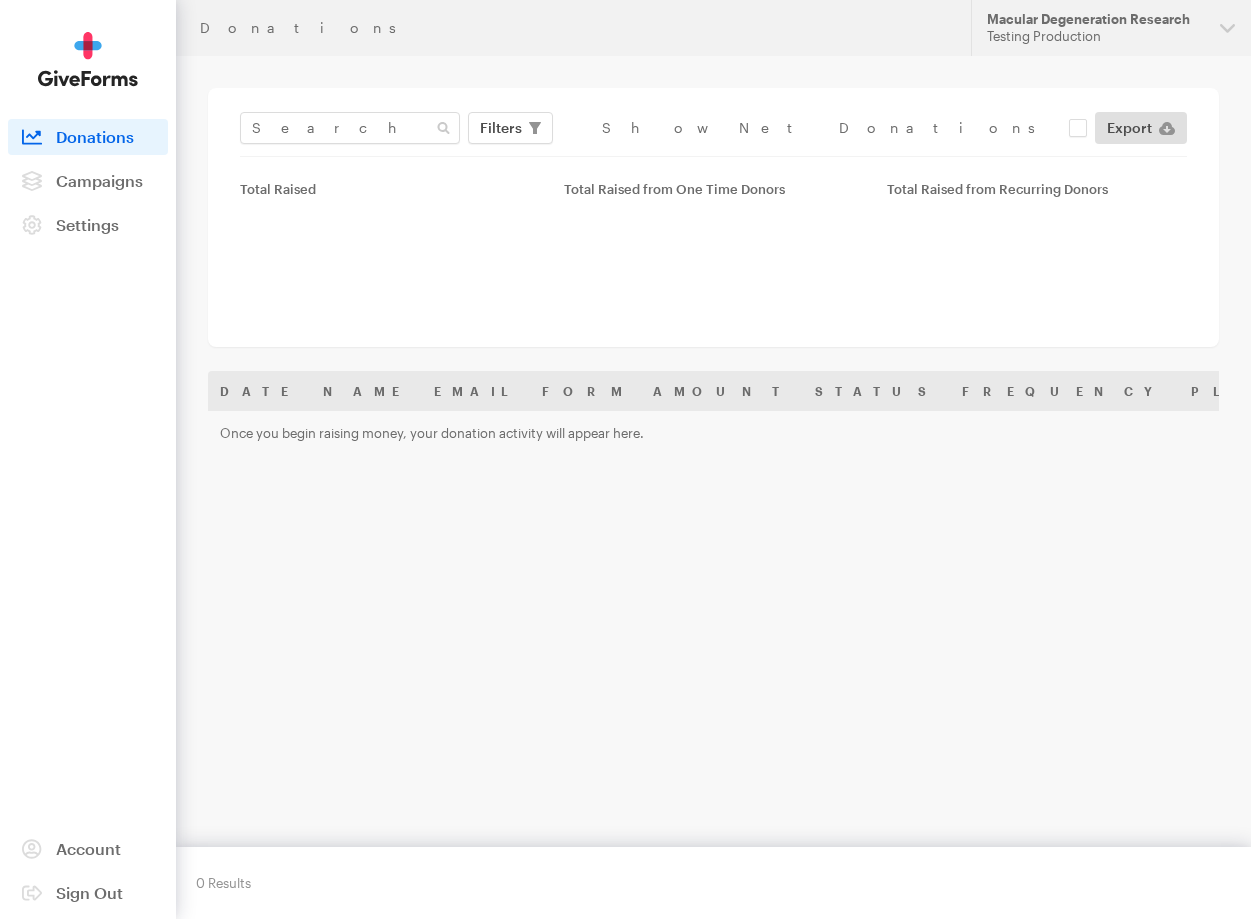 scroll, scrollTop: 0, scrollLeft: 0, axis: both 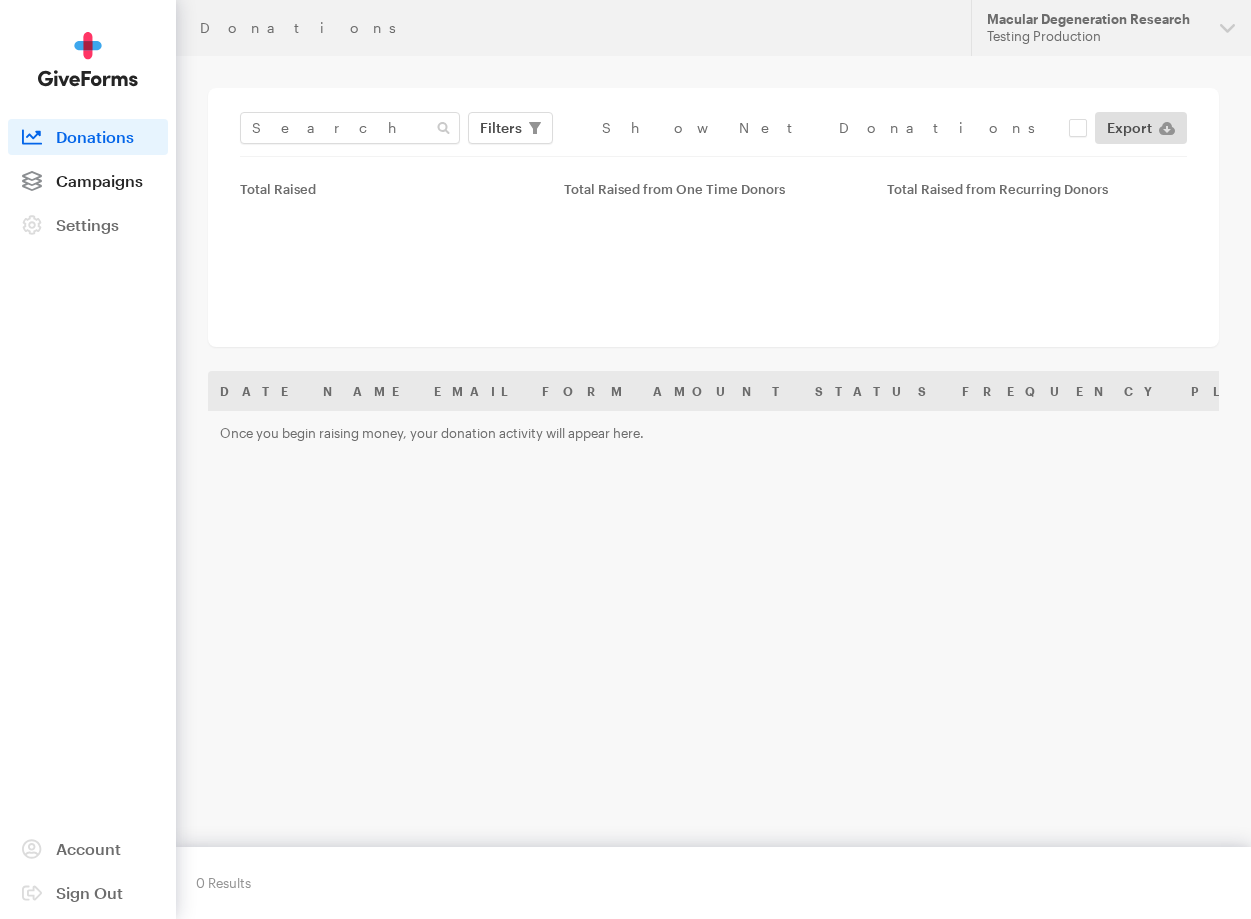 click on "Campaigns" at bounding box center (88, 181) 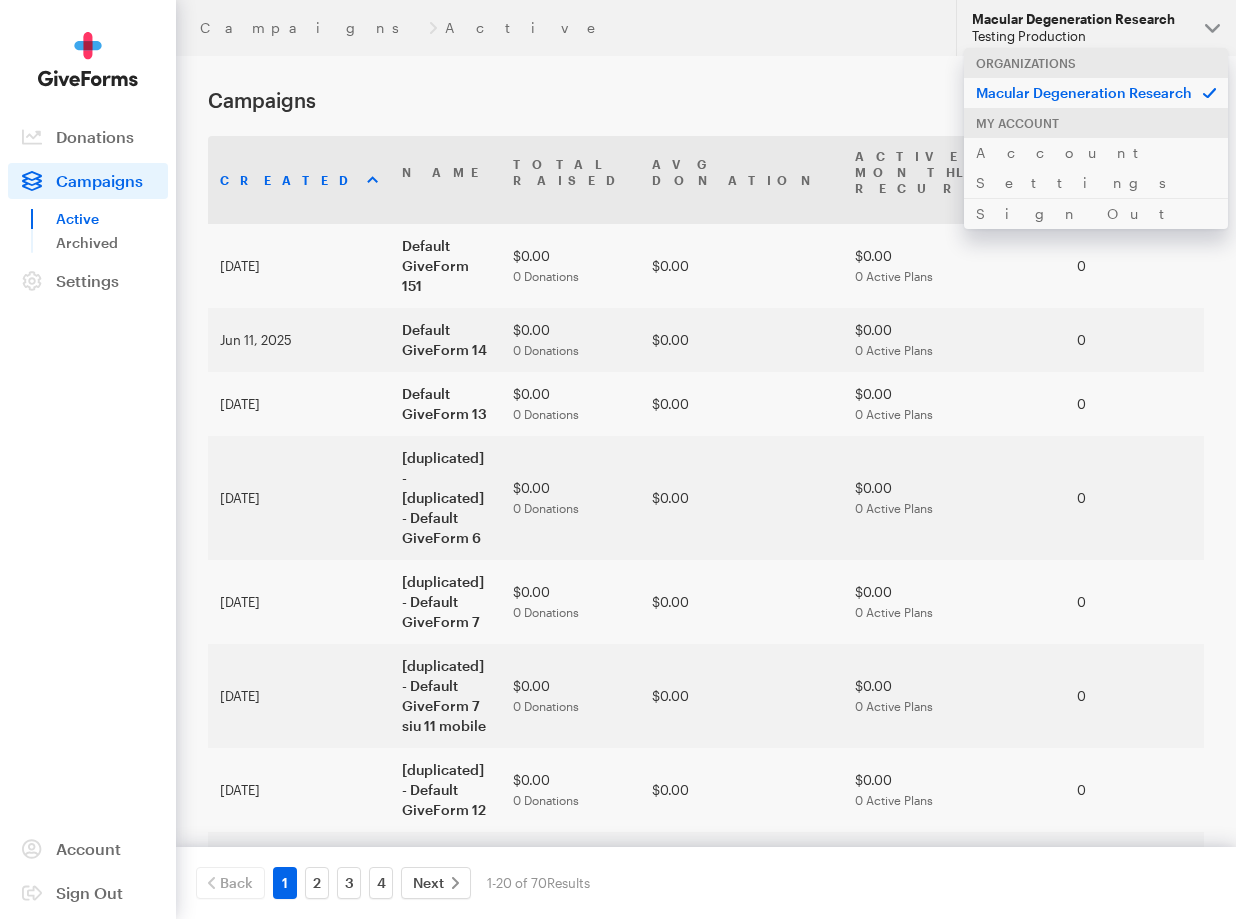 scroll, scrollTop: 0, scrollLeft: 0, axis: both 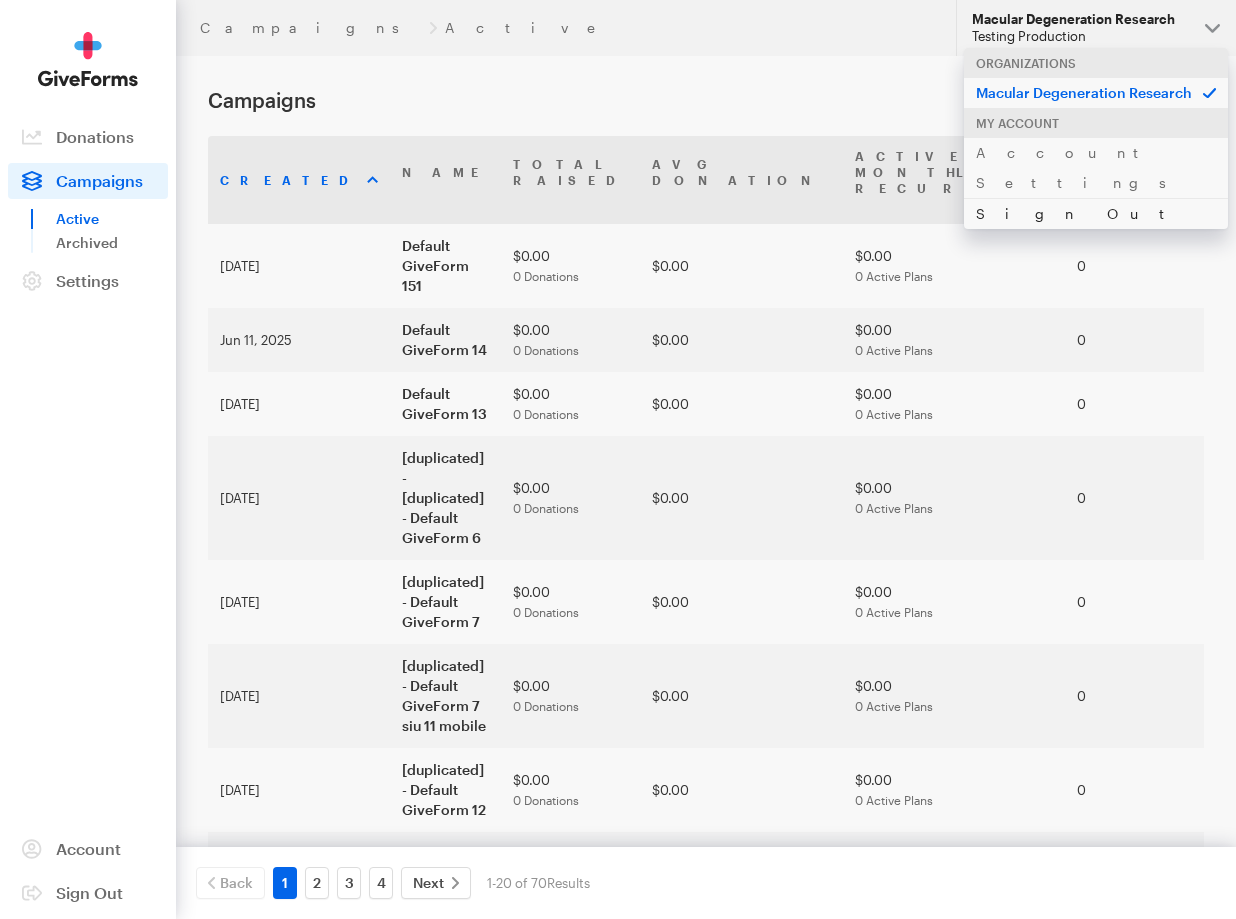click on "Sign Out" at bounding box center (1096, 213) 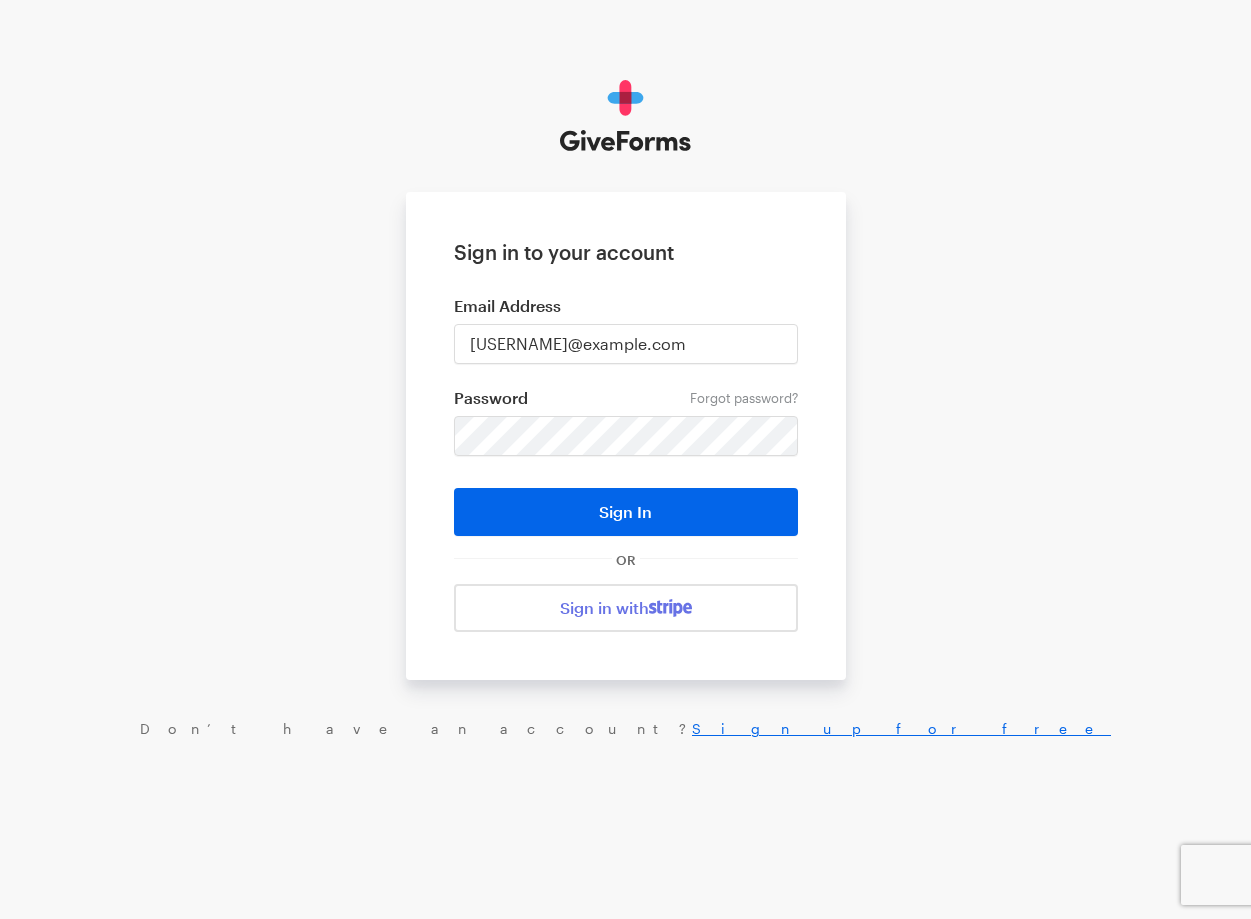 scroll, scrollTop: 0, scrollLeft: 0, axis: both 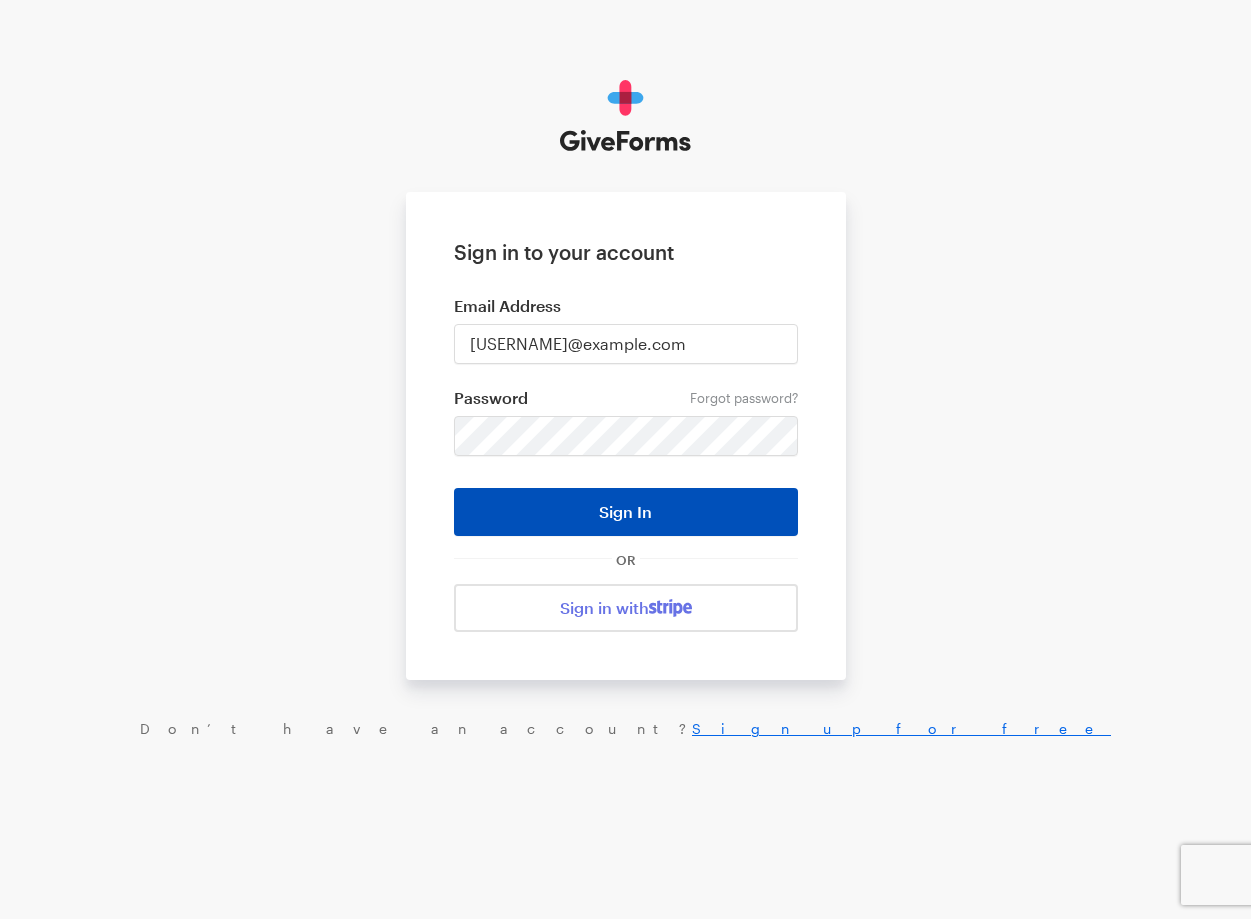 type on "ivanmedvedovskiyq@gmail.com" 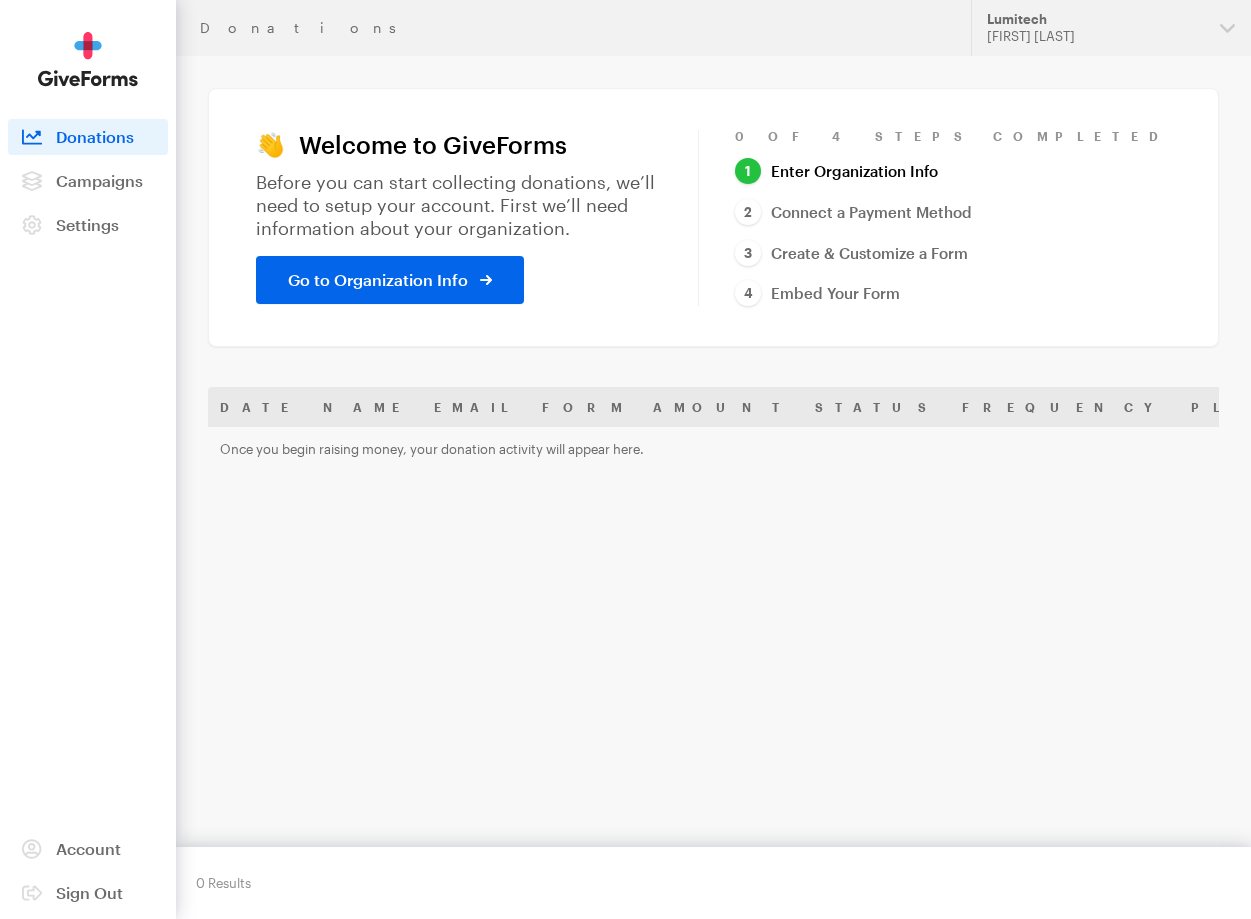 scroll, scrollTop: 0, scrollLeft: 0, axis: both 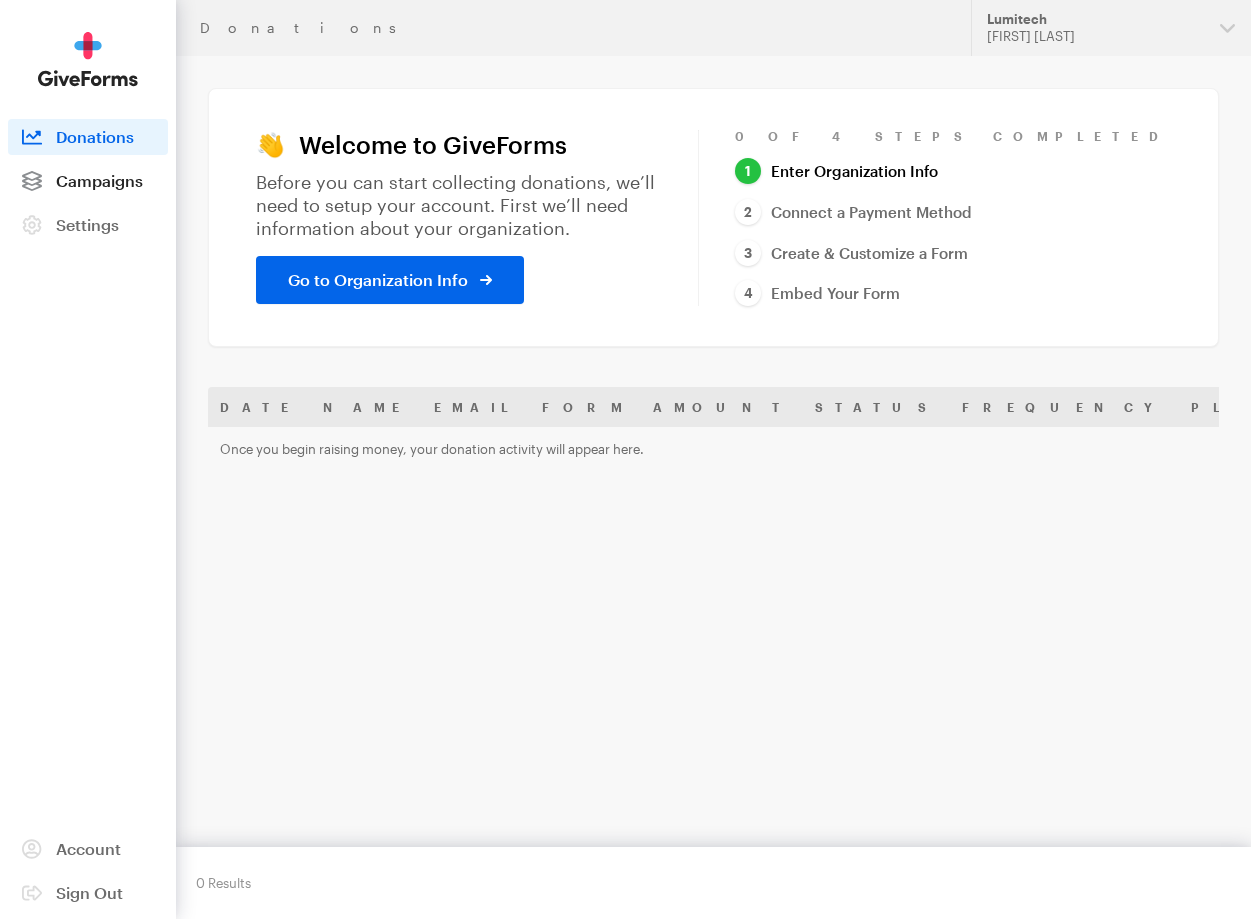click on "Campaigns" at bounding box center [99, 180] 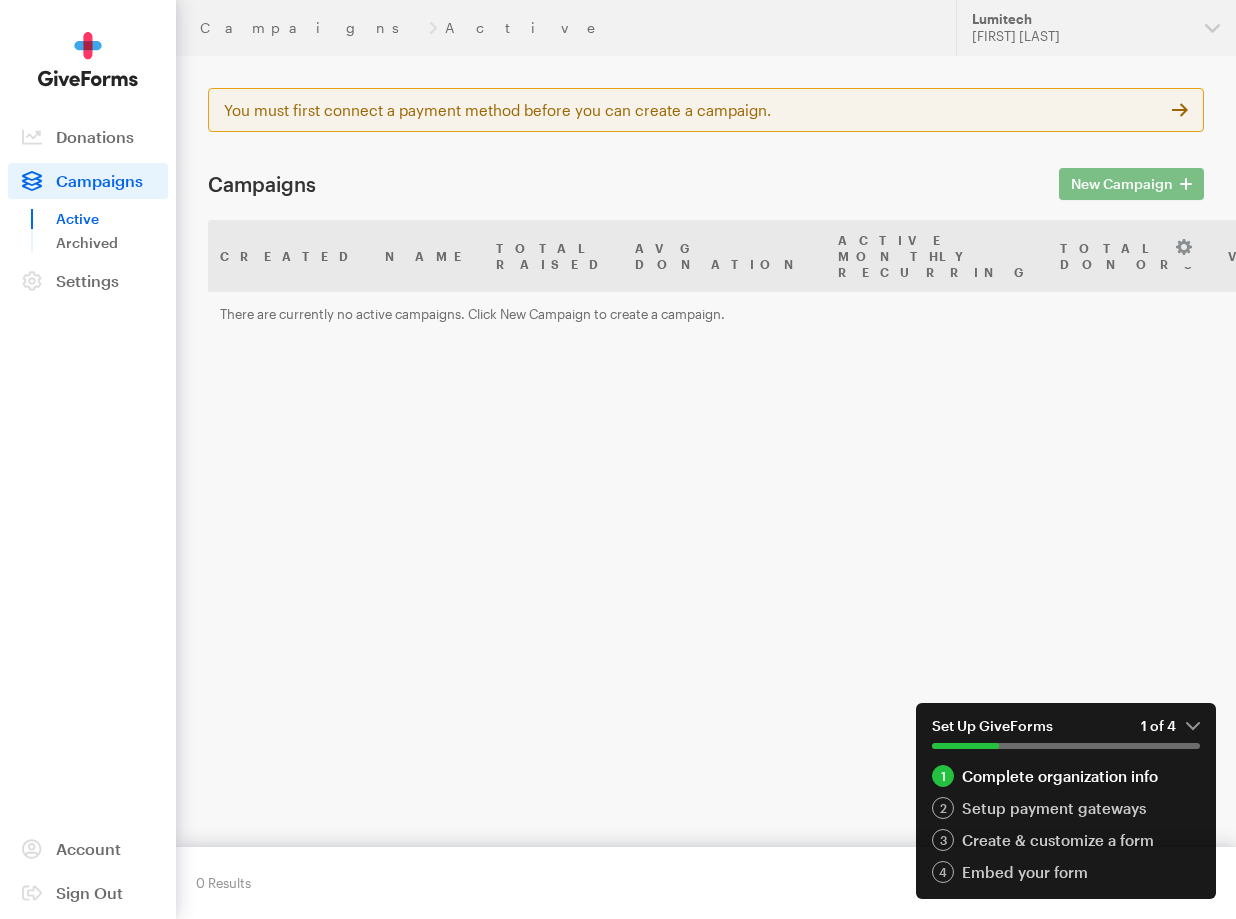 scroll, scrollTop: 0, scrollLeft: 0, axis: both 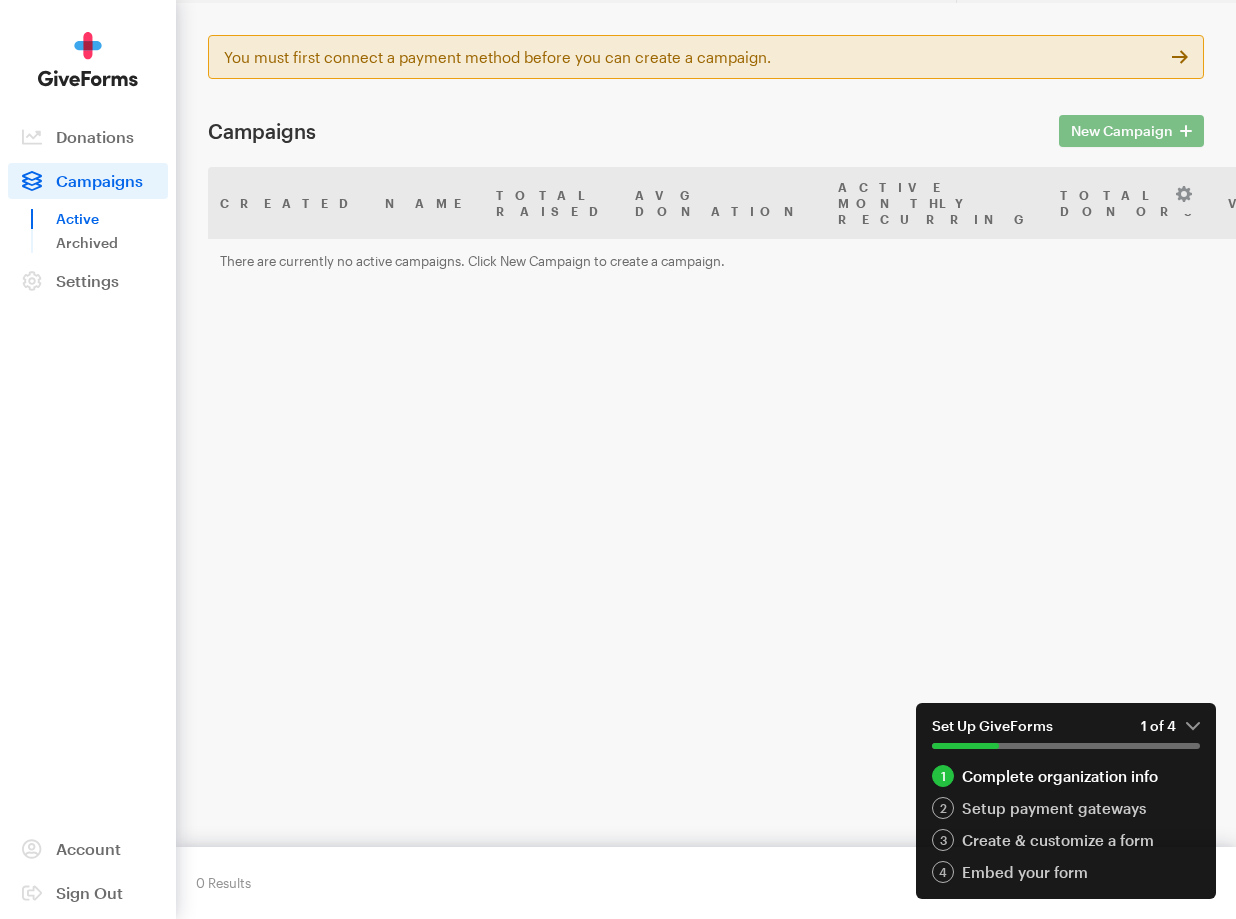 click on "You must first connect a payment method before you can create a campaign." at bounding box center (690, 57) 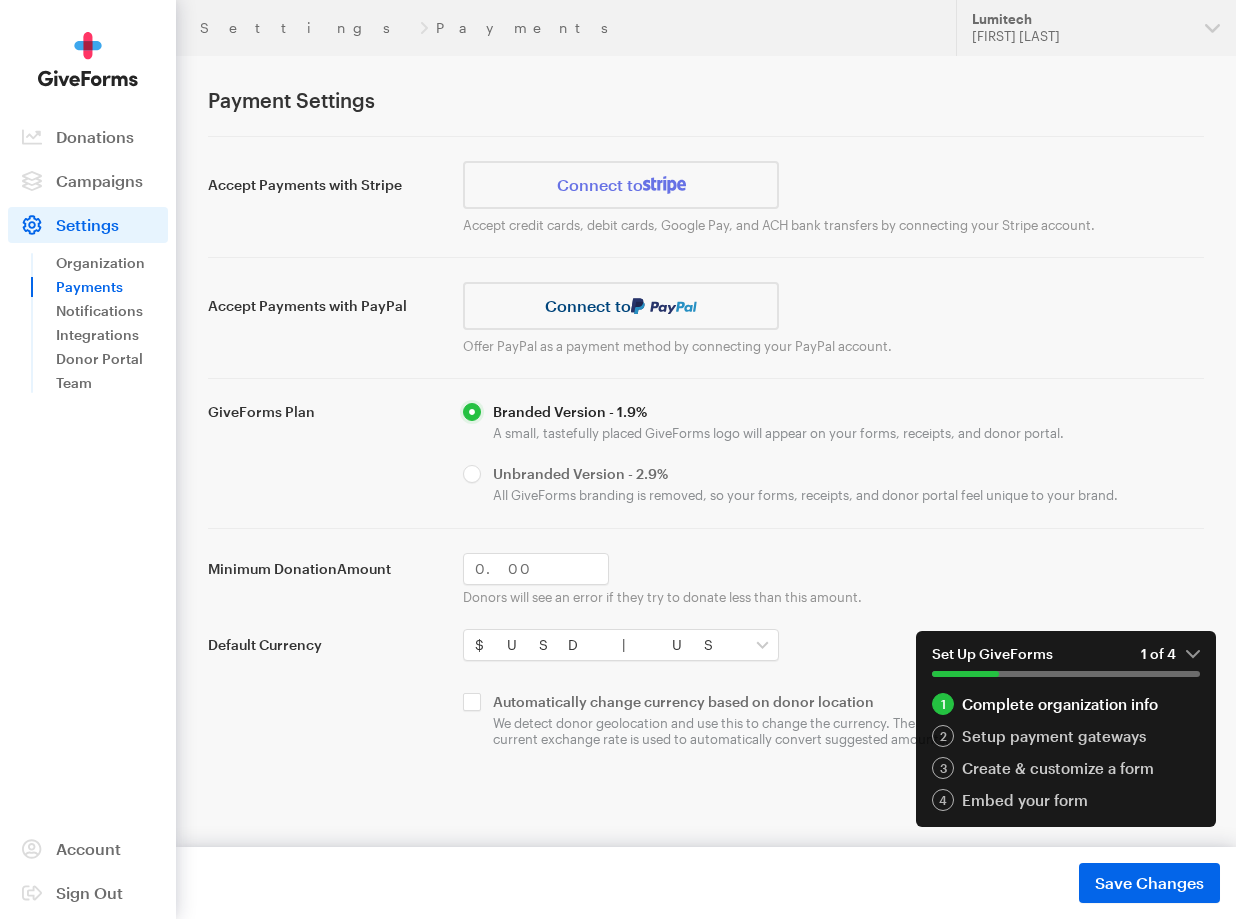 scroll, scrollTop: 0, scrollLeft: 0, axis: both 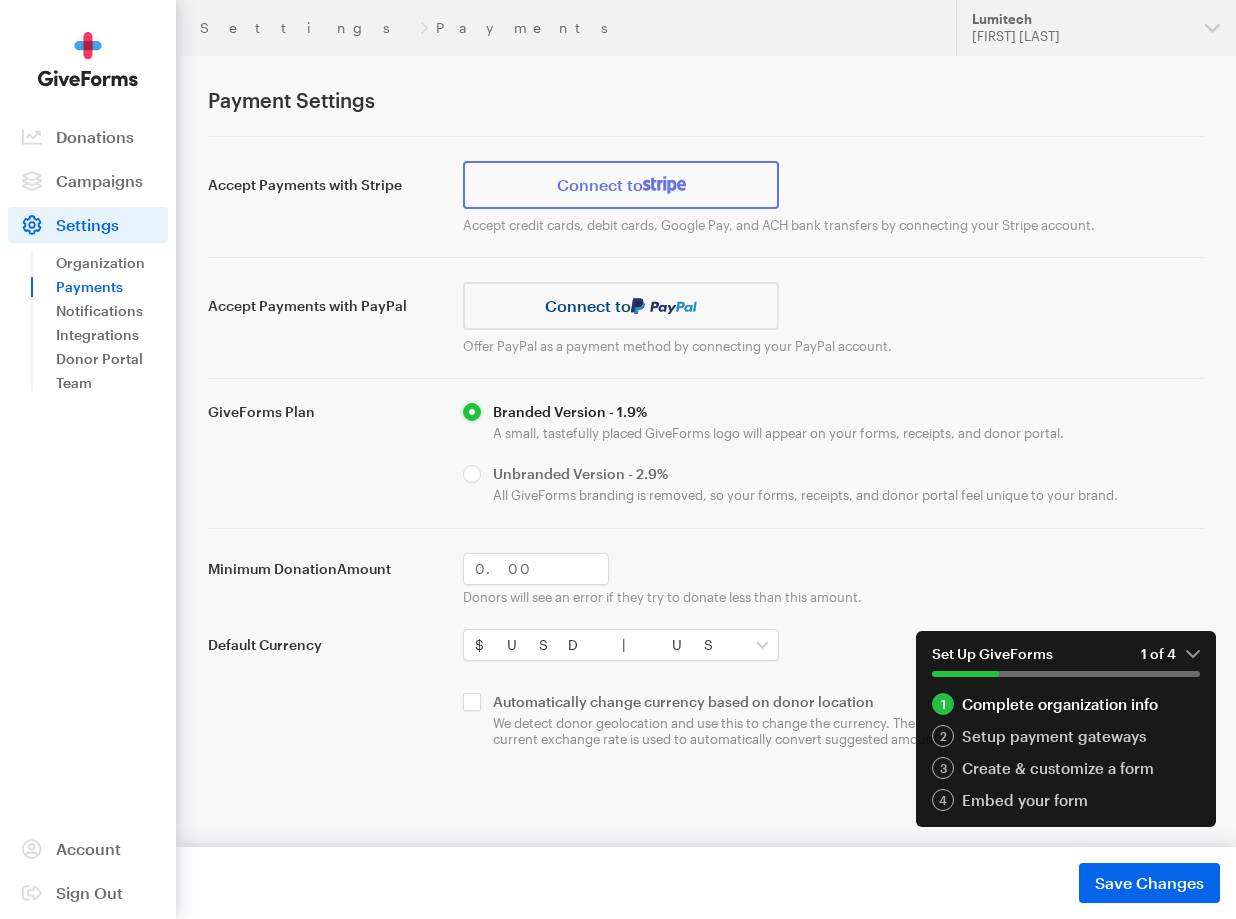 click at bounding box center (664, 185) 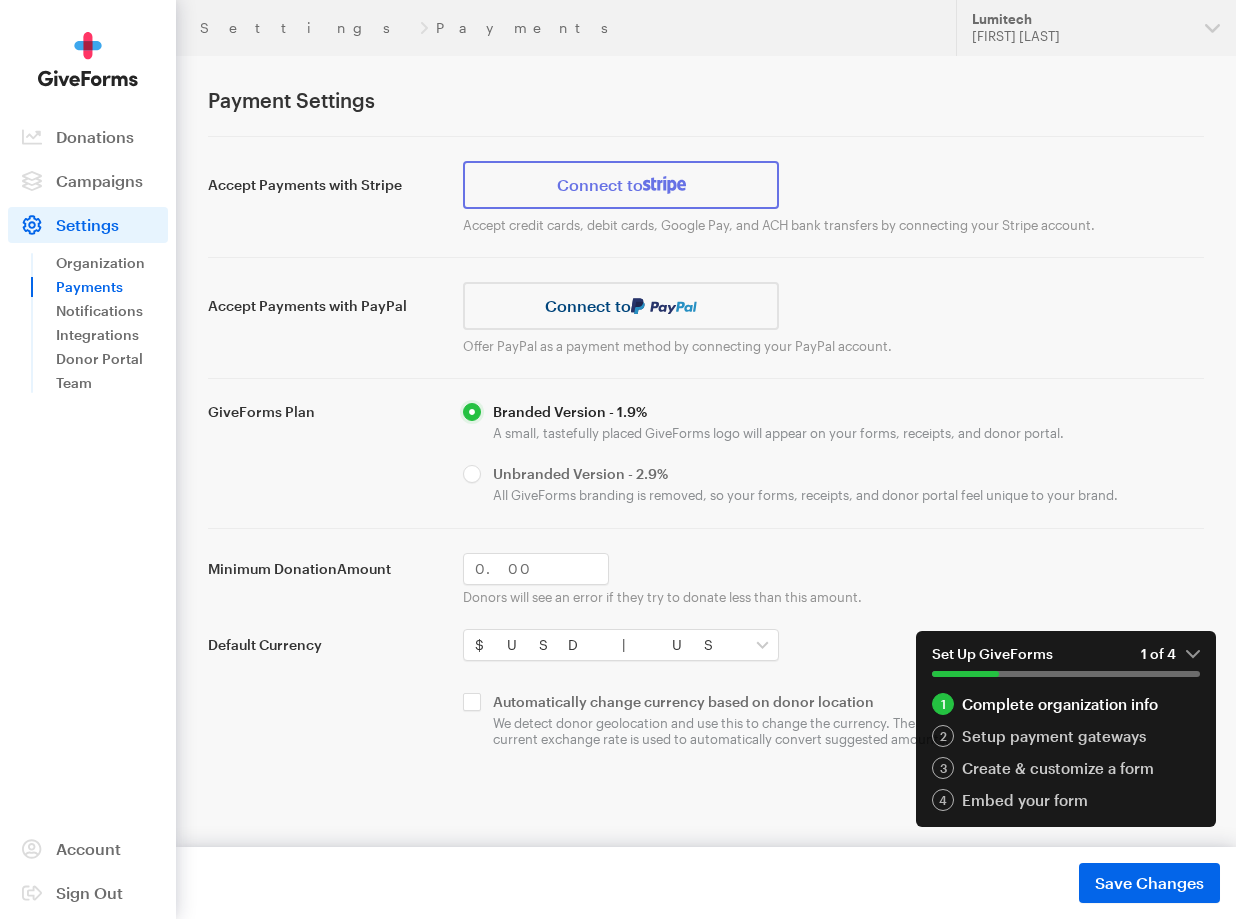 click on "Connect to" at bounding box center [621, 185] 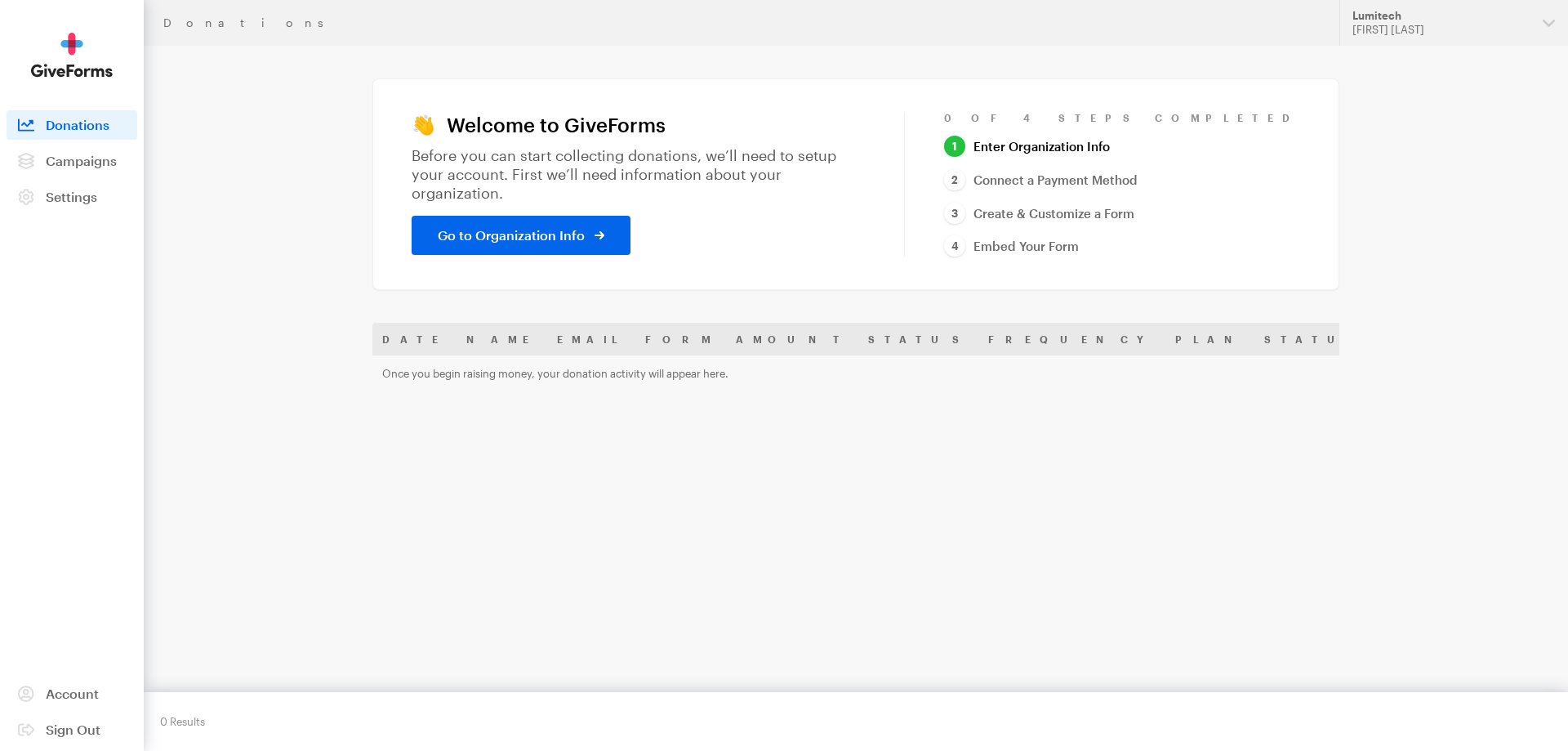 scroll, scrollTop: 0, scrollLeft: 0, axis: both 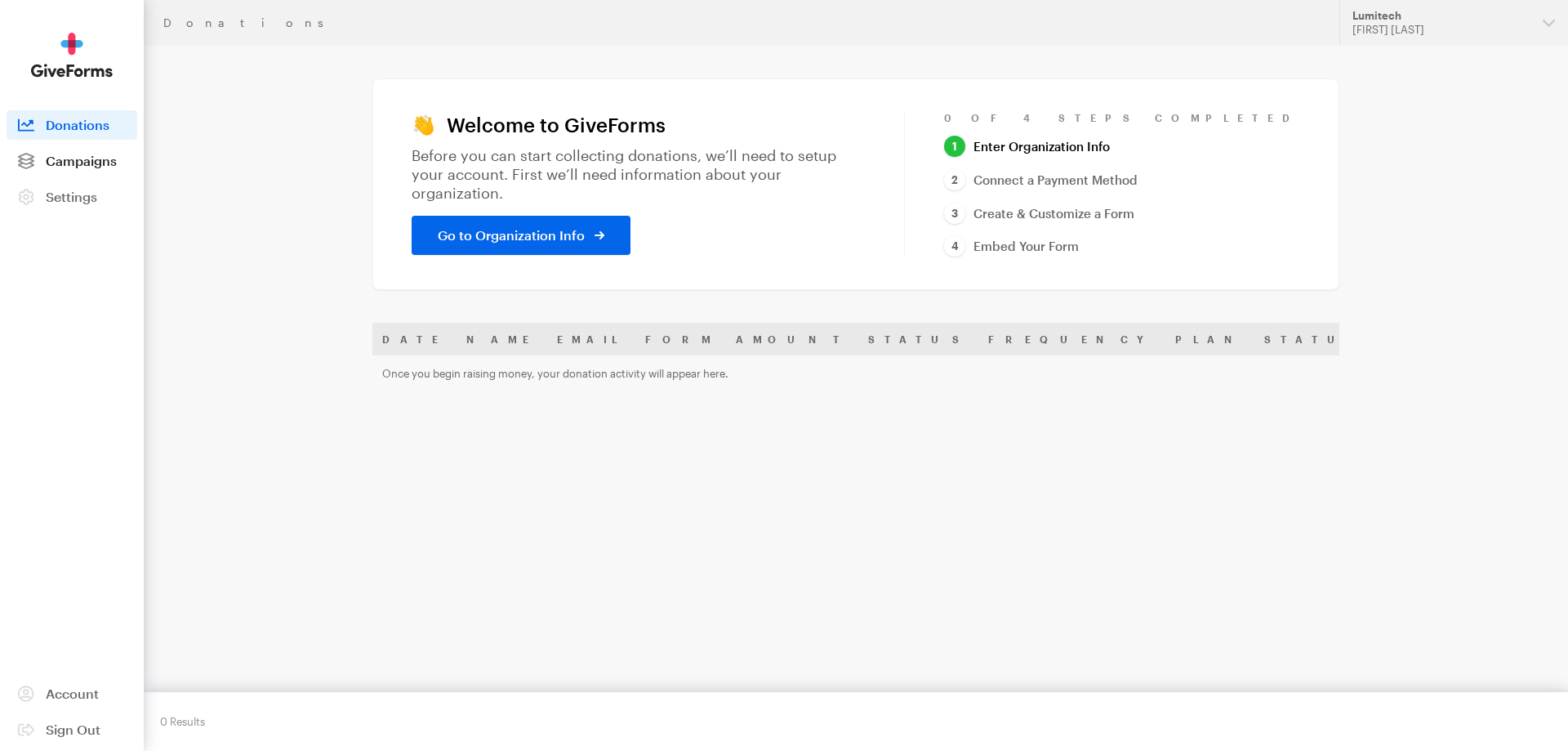 click on "Campaigns" at bounding box center (81, 160) 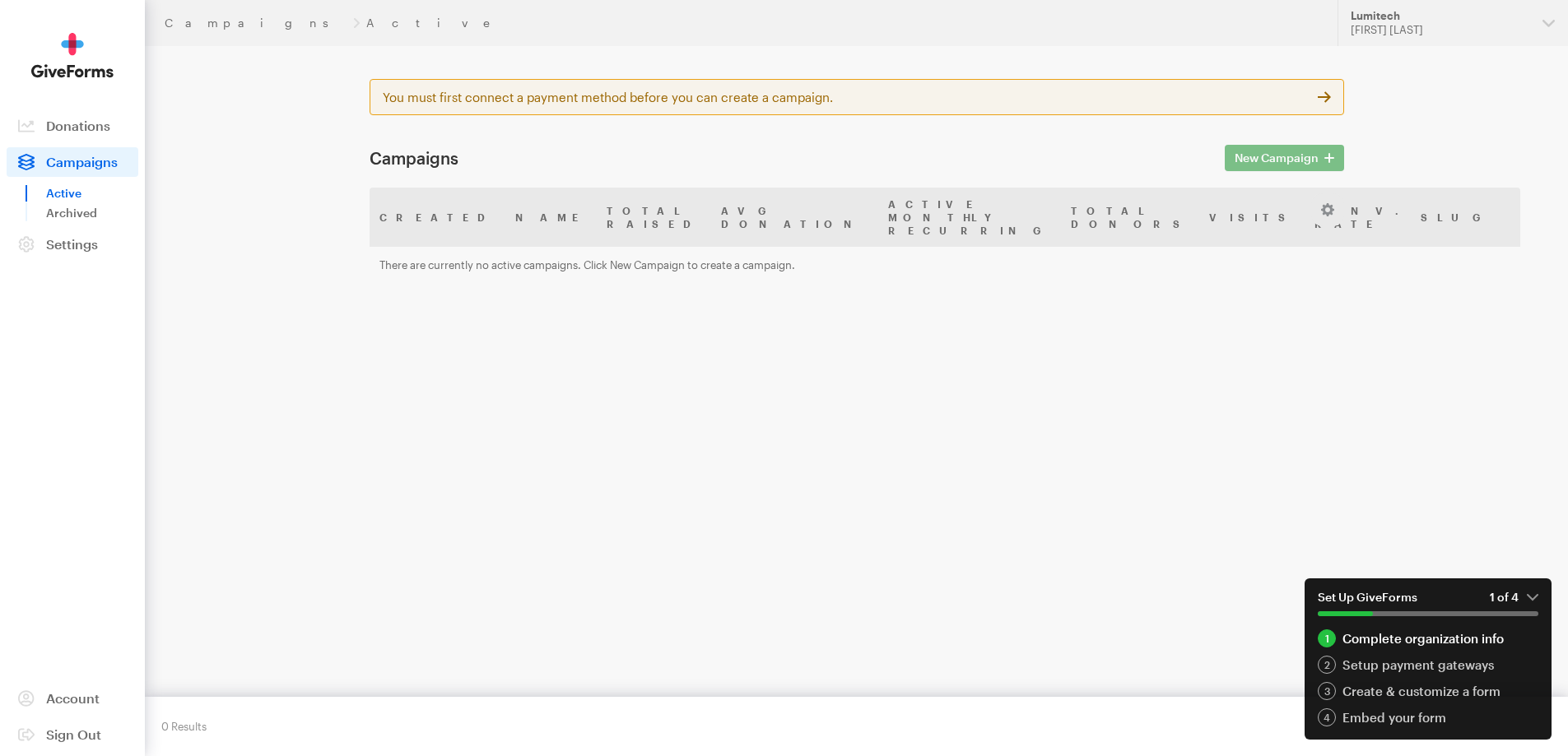 scroll, scrollTop: 0, scrollLeft: 0, axis: both 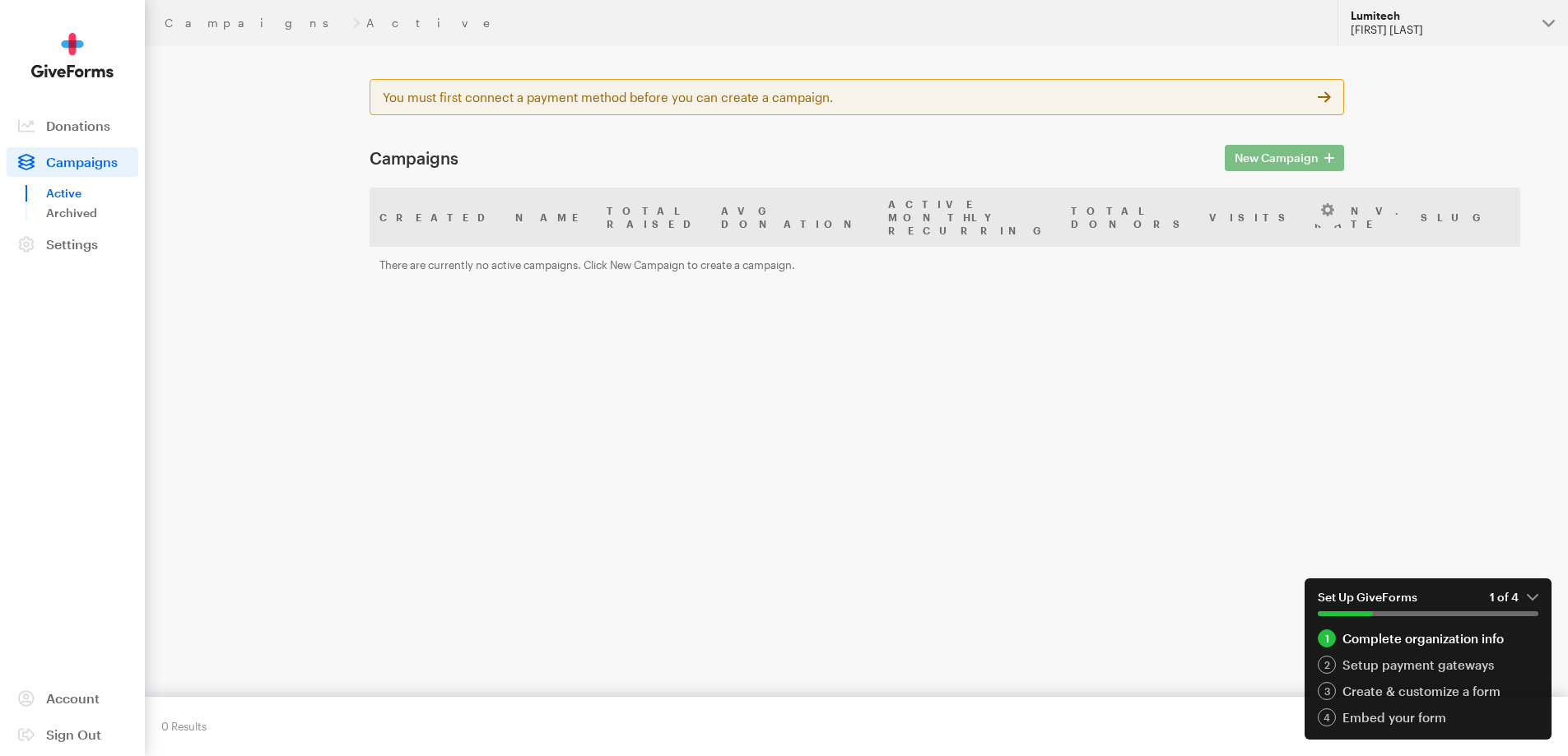 click on "Campaigns
Active
Updates
Support
Lumitech
[FIRST] [LAST]
Organizations
Lumitech
My Account
Account Settings
Sign Out
Set Up GiveForms  1 of 4
1
Complete organization info
2
Setup payment gateways
3
Create & customize a form
4
Embed your form
You must first connect a payment method before you can create a campaign.
Campaigns
New Campaign
Created" at bounding box center [784, 406] 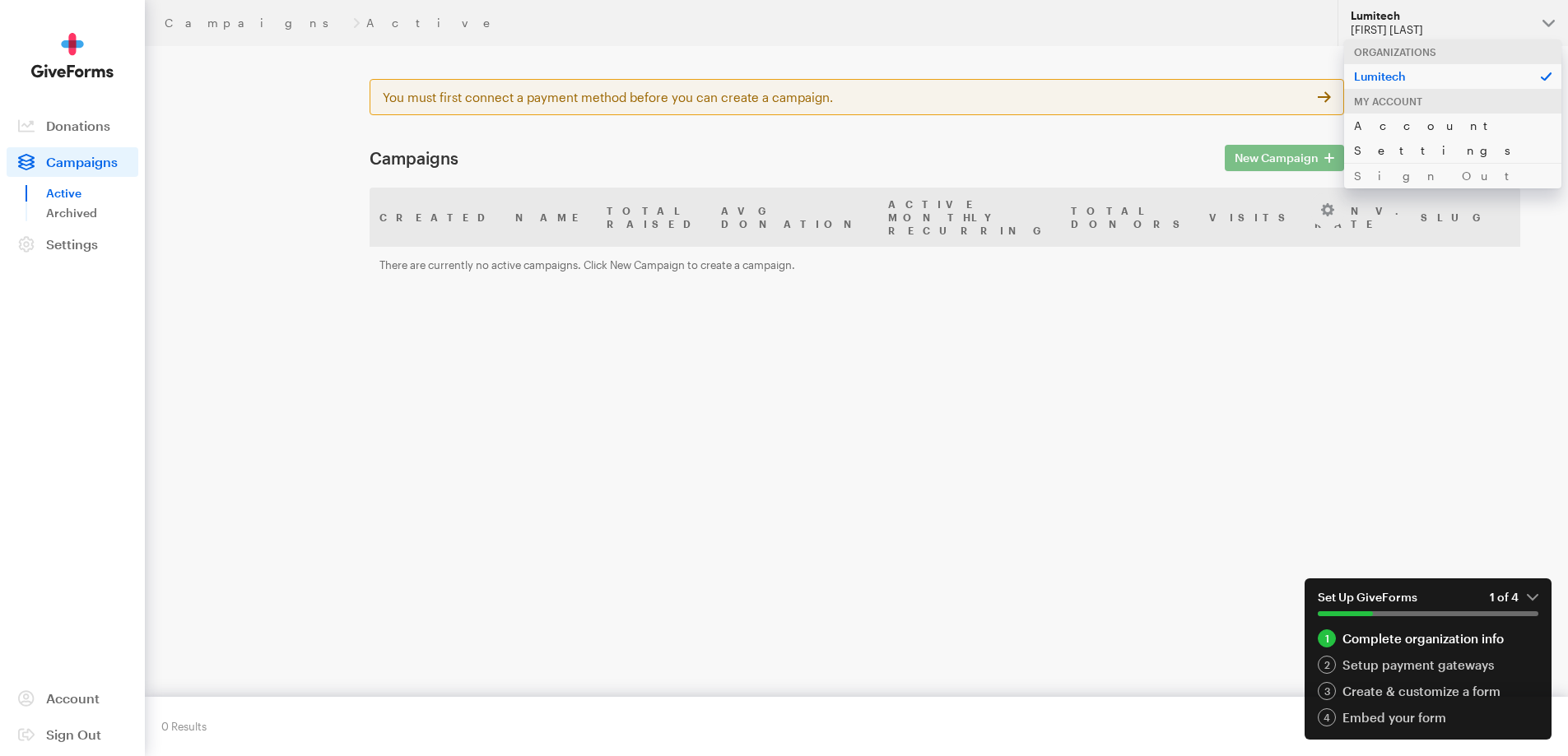 click on "Account Settings" at bounding box center (1453, 137) 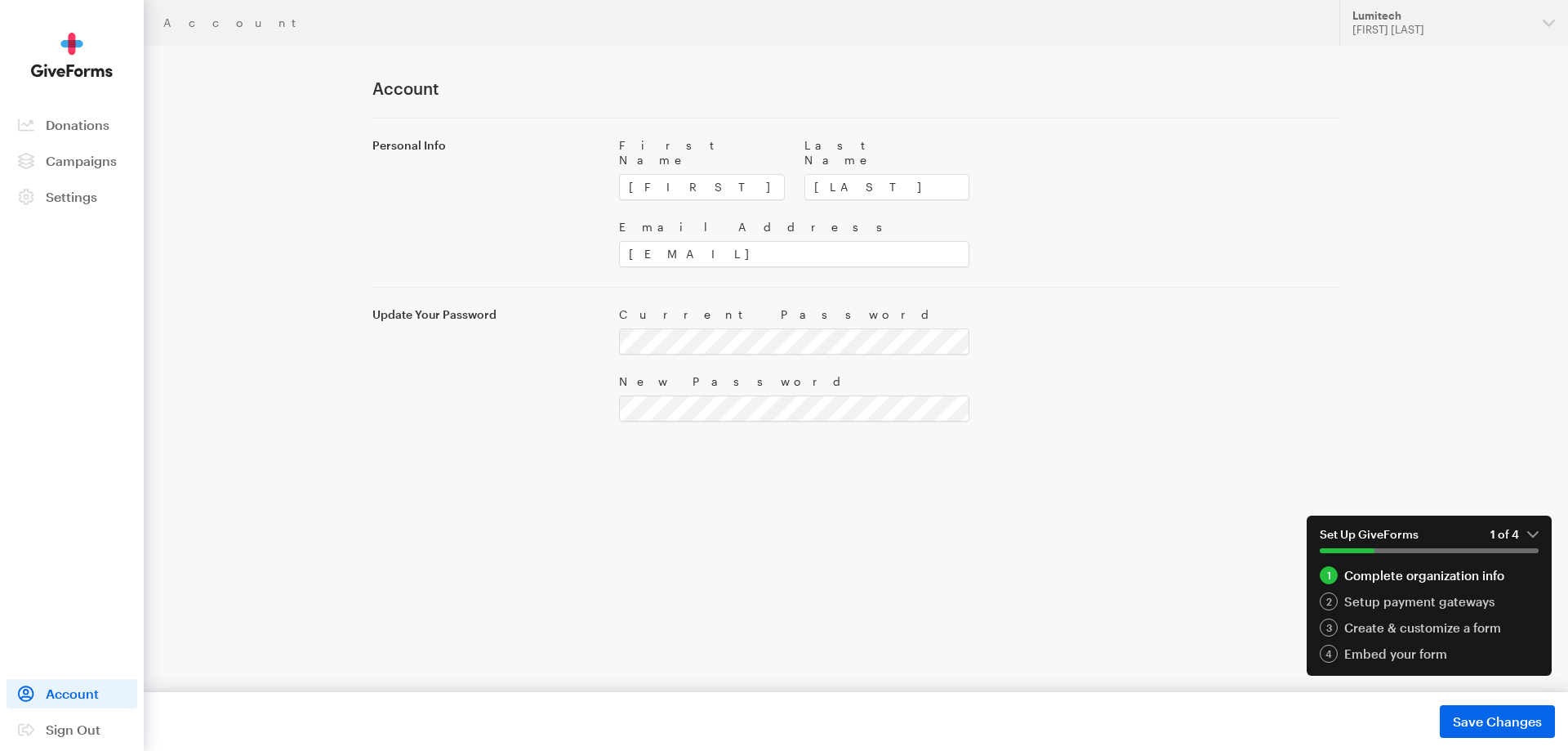 scroll, scrollTop: 0, scrollLeft: 0, axis: both 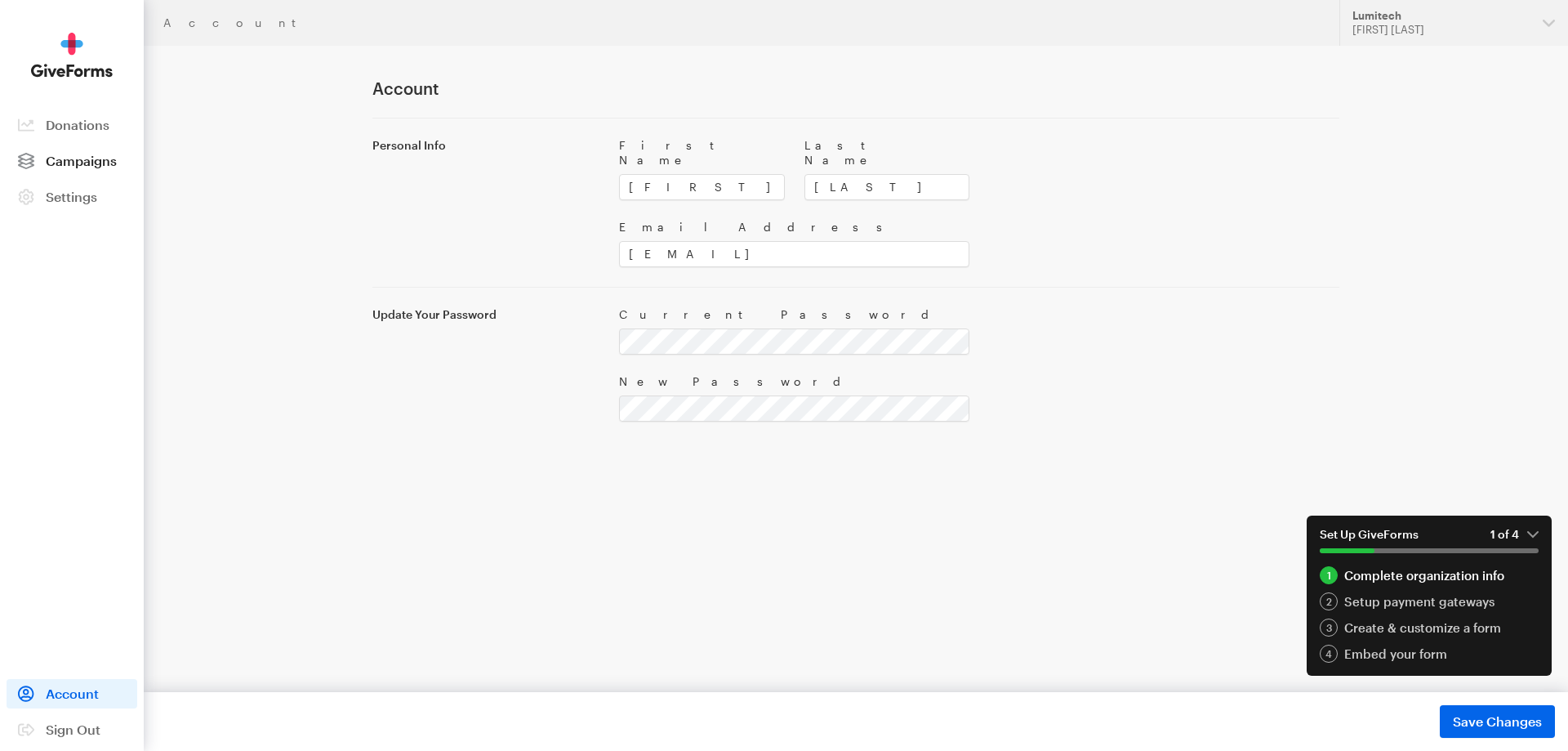 click on "Campaigns" at bounding box center (72, 161) 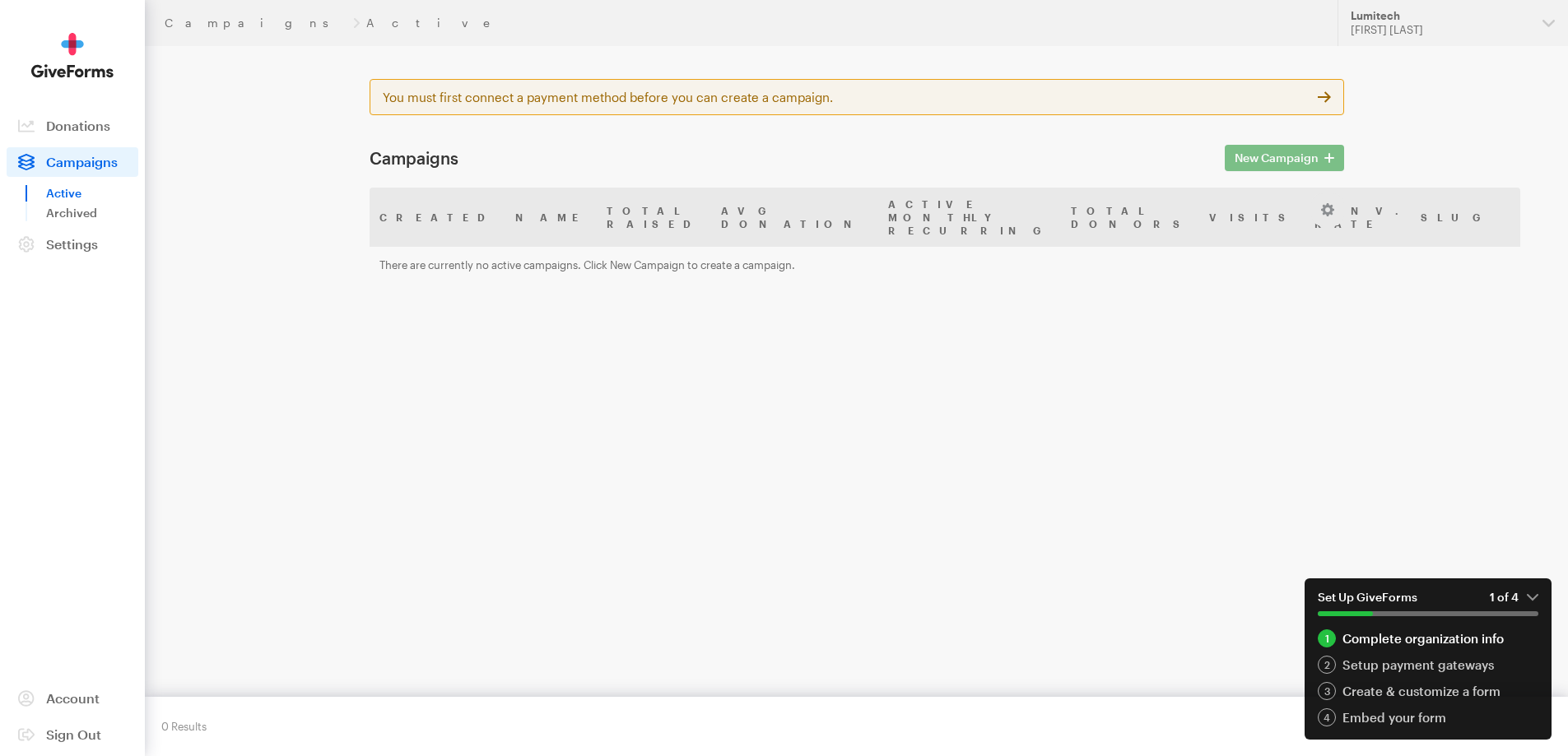 scroll, scrollTop: 0, scrollLeft: 0, axis: both 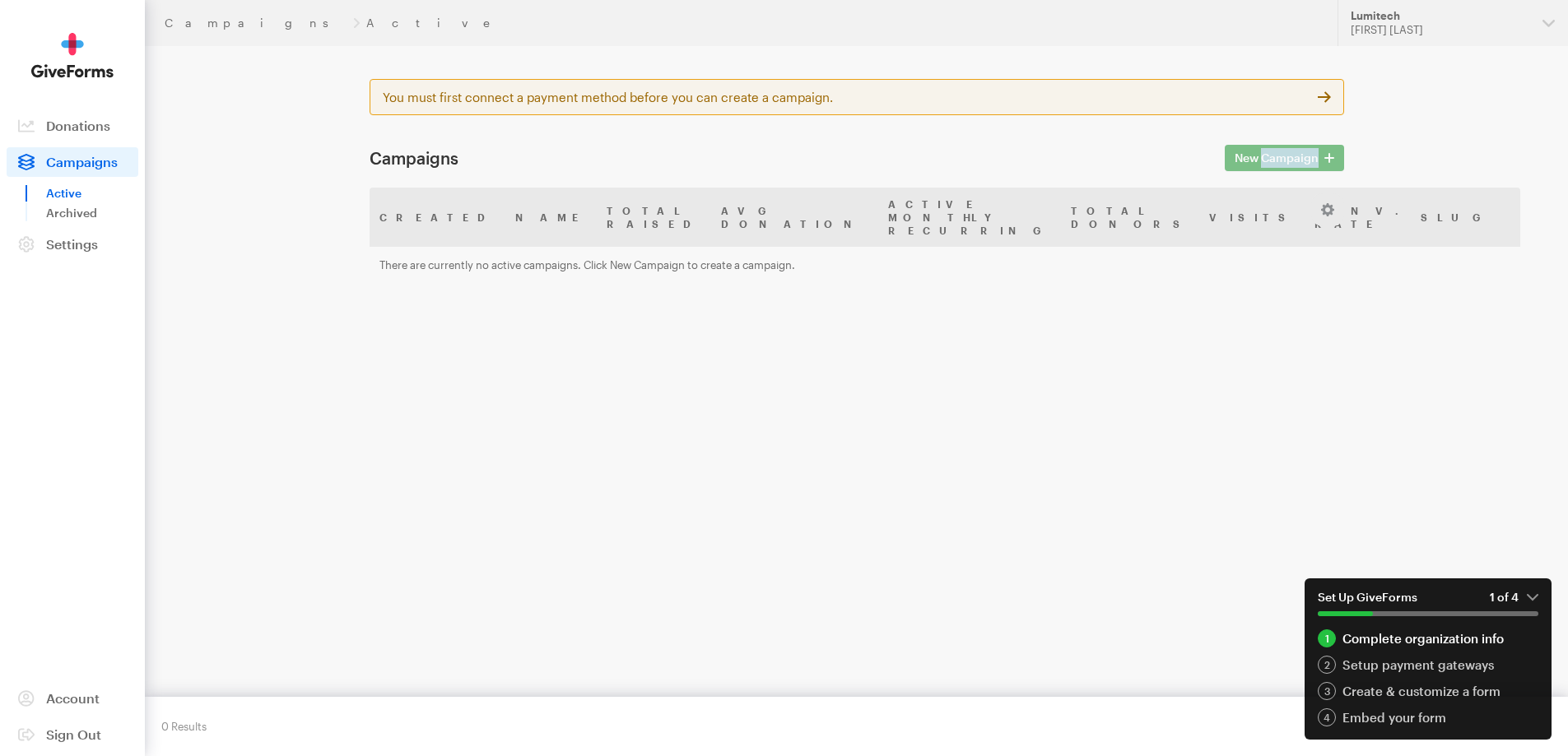 click on "New Campaign" at bounding box center [1284, 158] 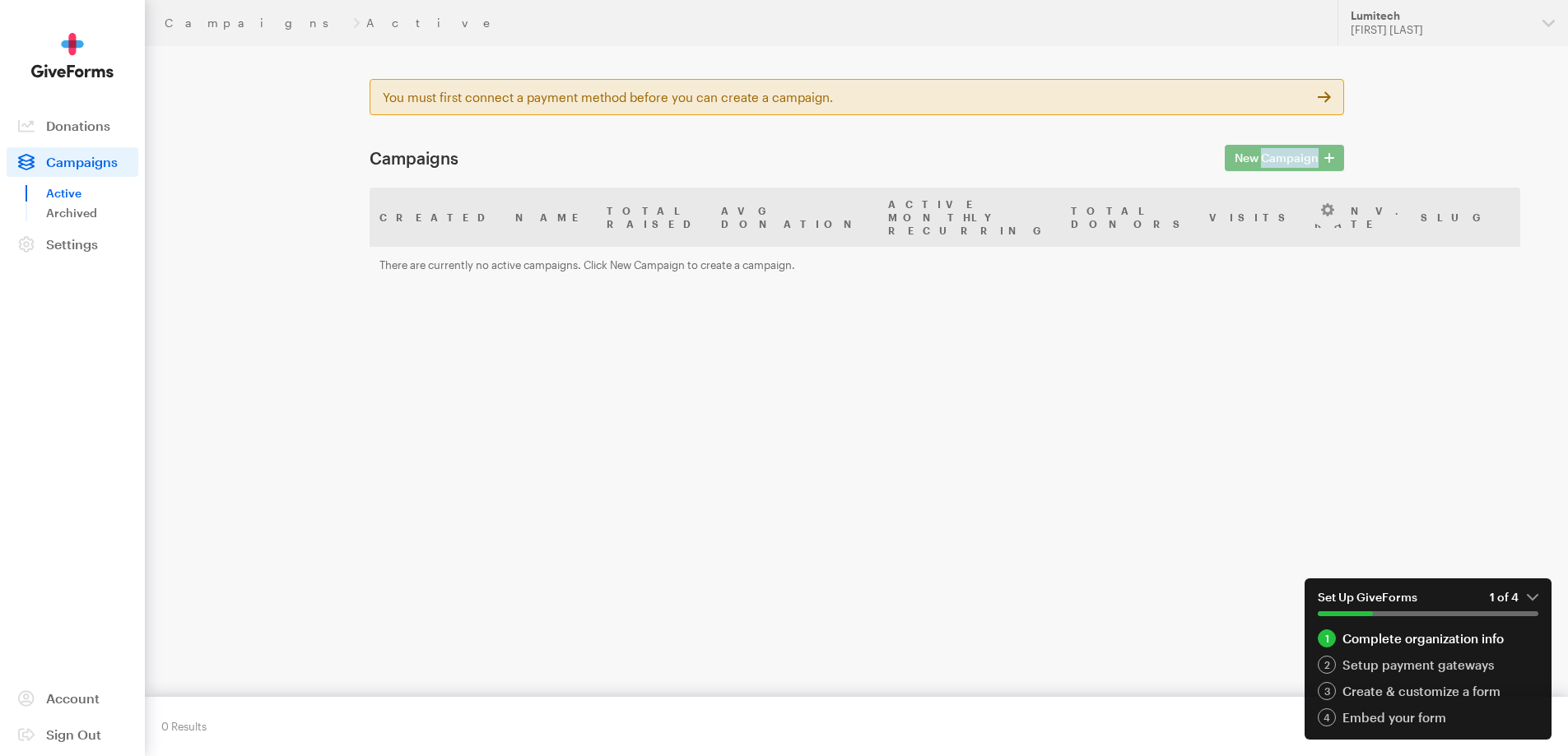 click on "You must first connect a payment method before you can create a campaign." at bounding box center [857, 97] 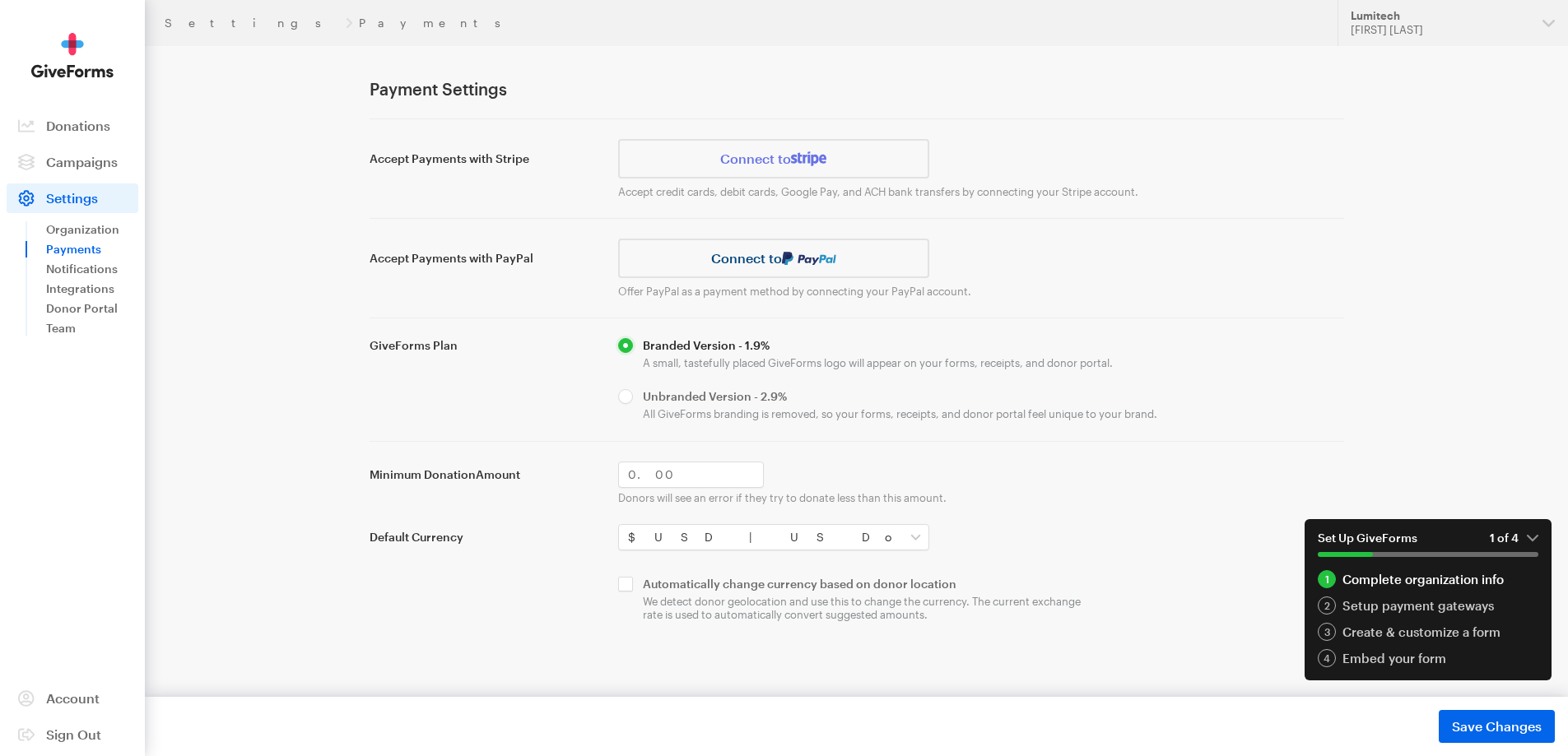 scroll, scrollTop: 0, scrollLeft: 0, axis: both 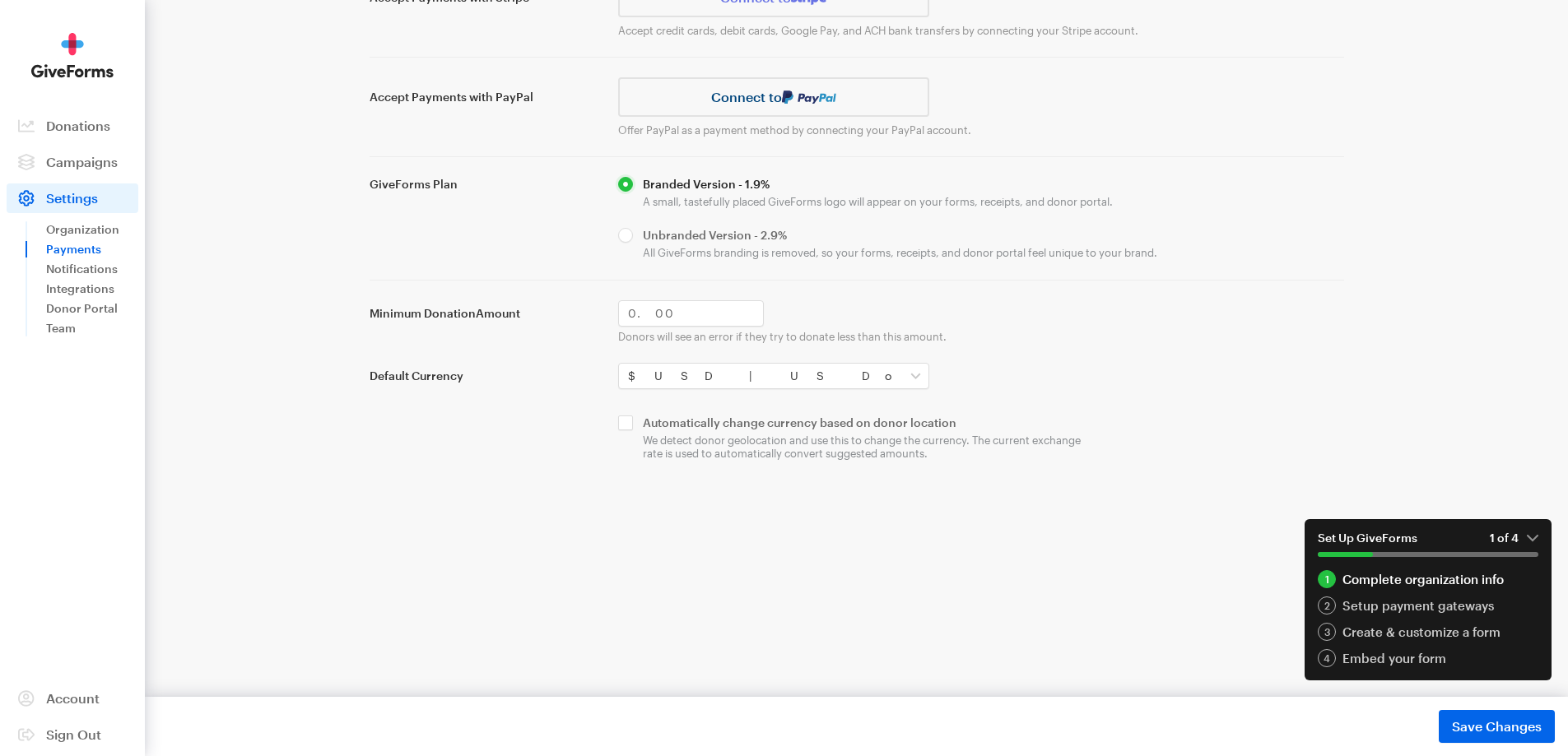 click on "Changes not saved. Fix errors and retry.
Save Changes
Saved" at bounding box center [856, 726] 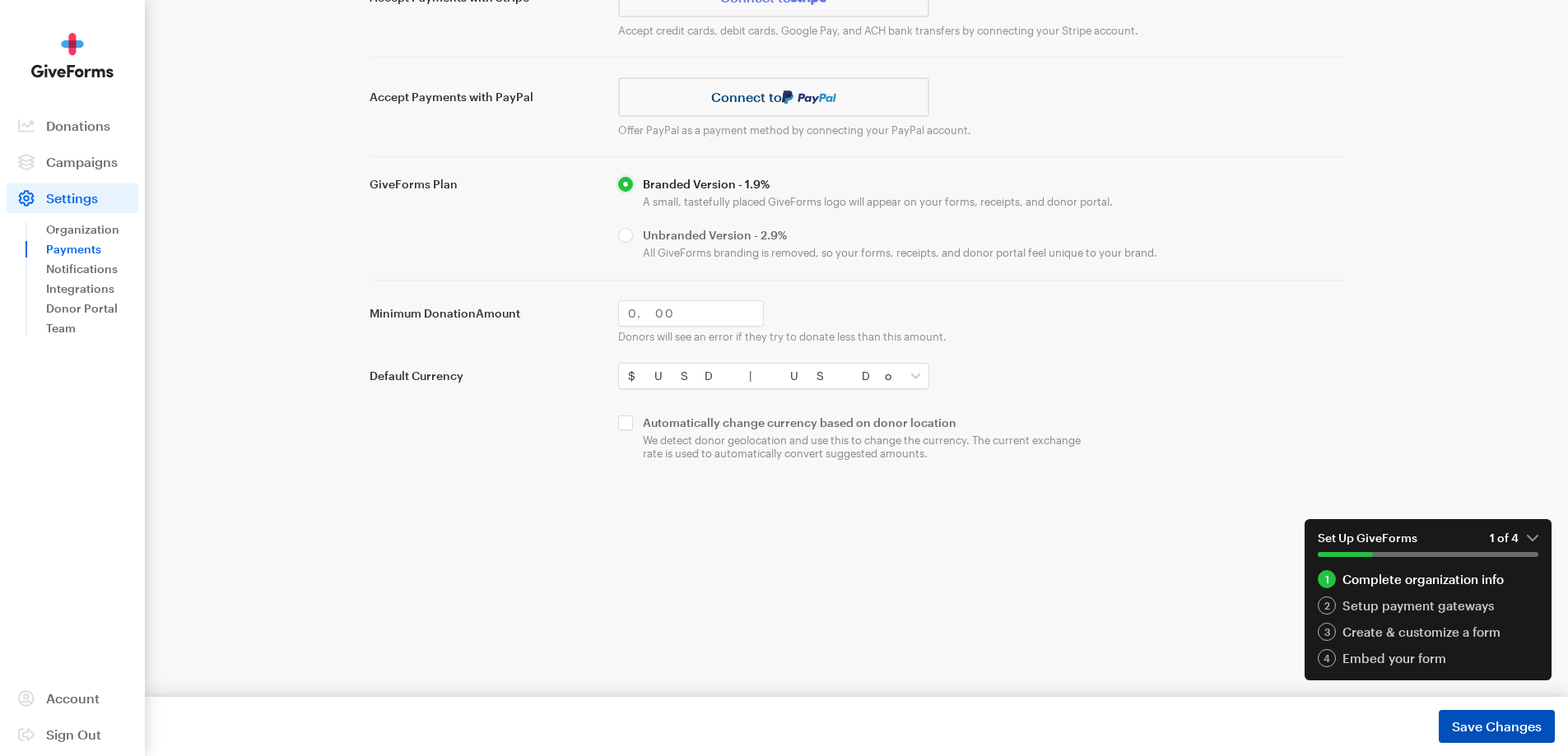 click on "Save Changes" at bounding box center [1496, 726] 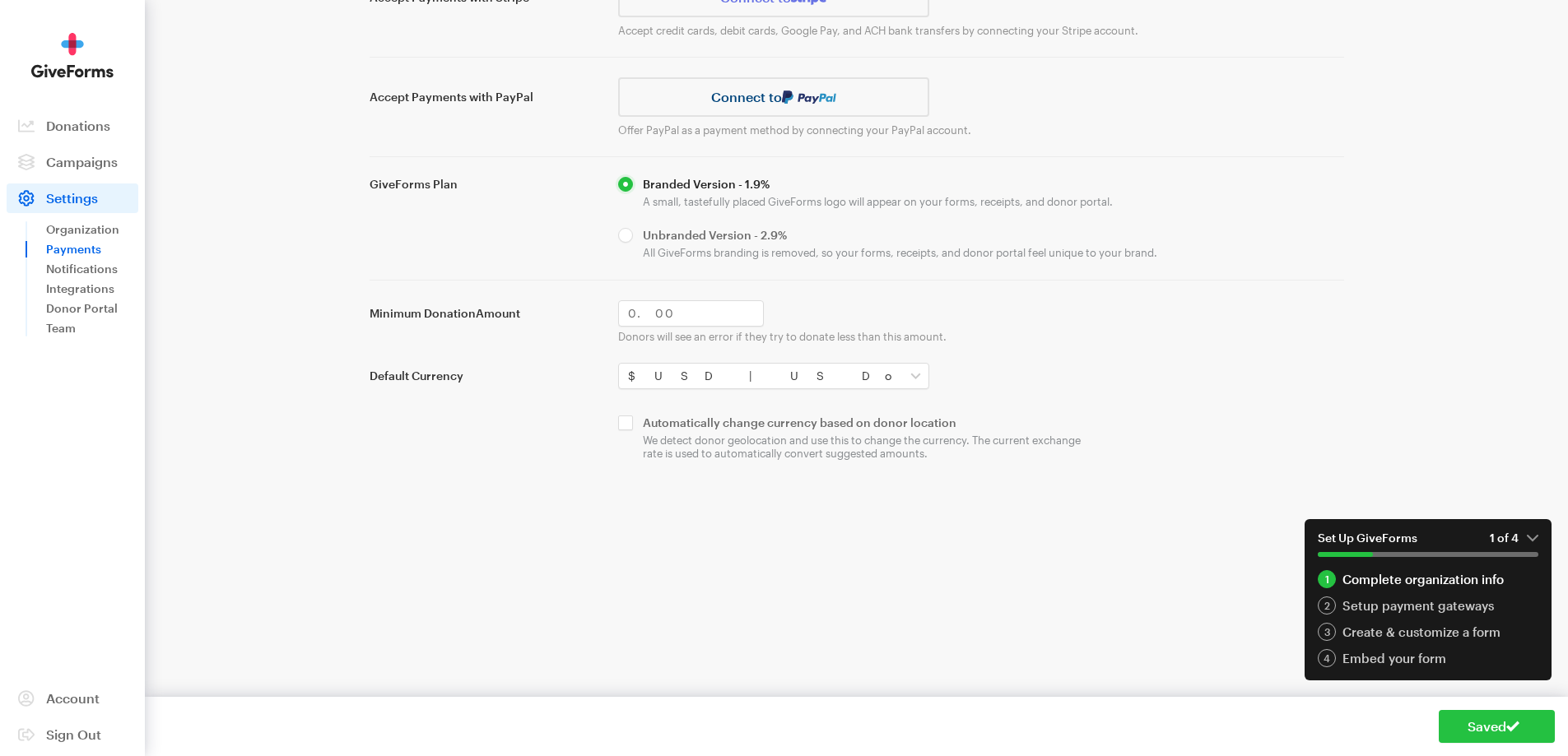 scroll, scrollTop: 0, scrollLeft: 0, axis: both 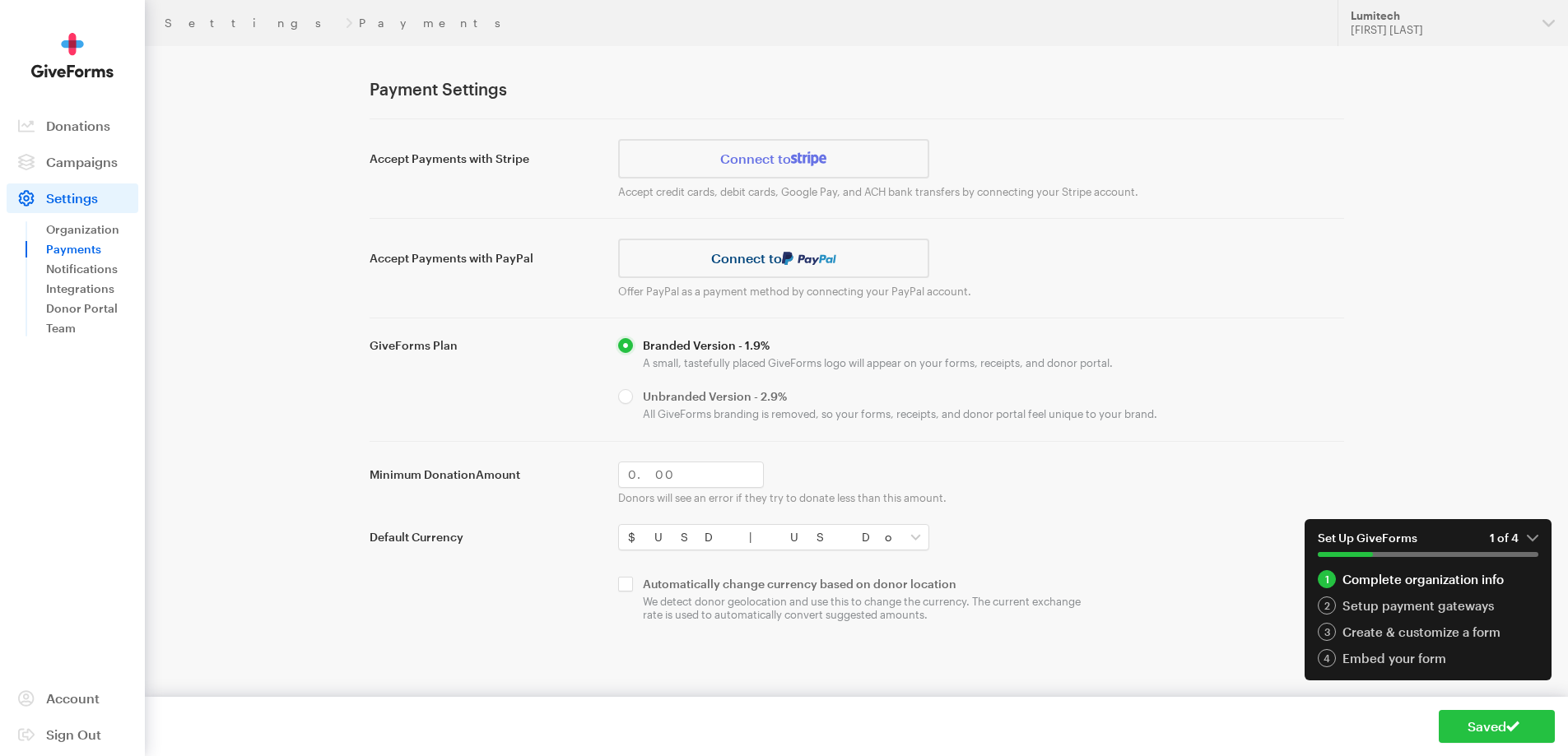 drag, startPoint x: 1293, startPoint y: 425, endPoint x: 1045, endPoint y: 214, distance: 325.6148 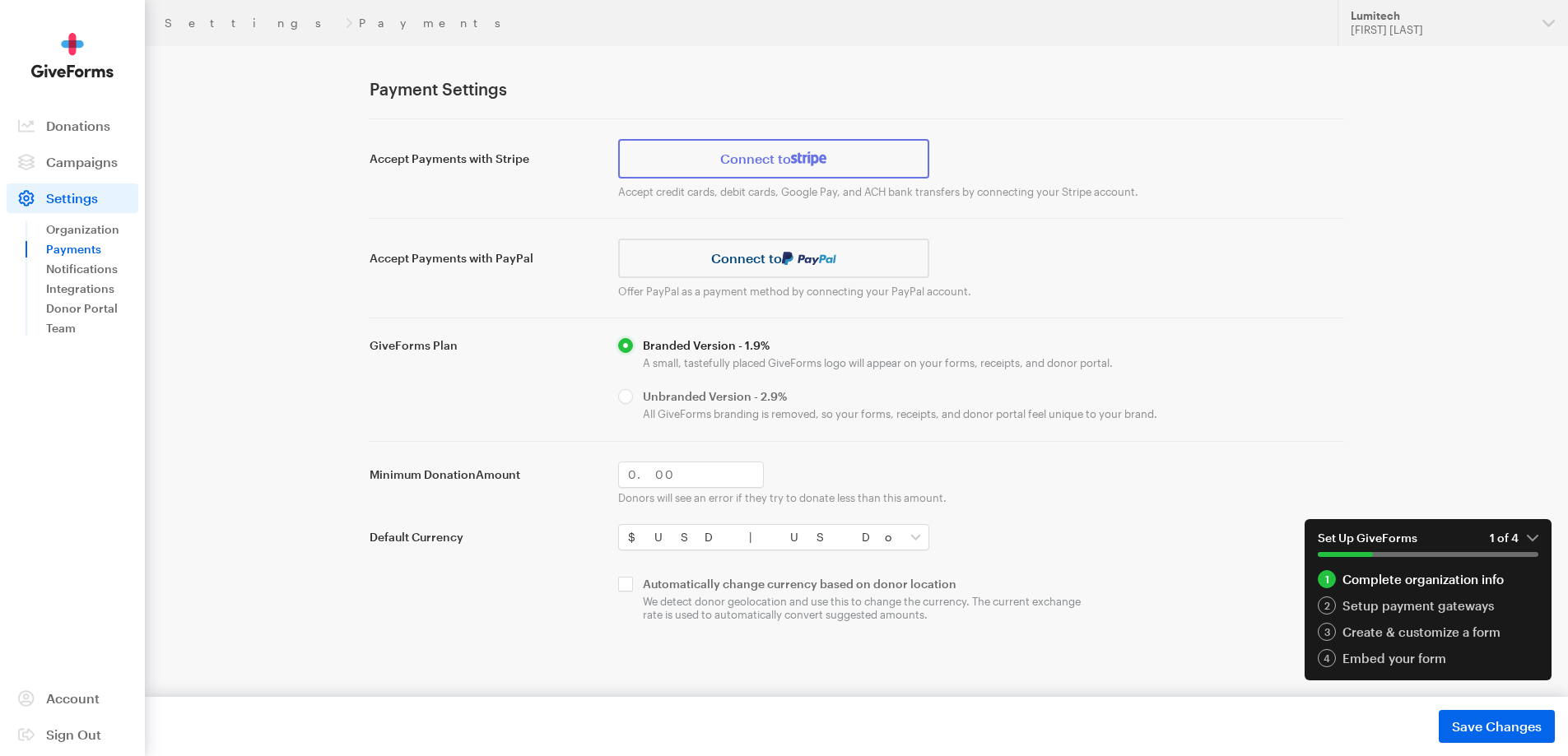click on "Connect to" at bounding box center [774, 159] 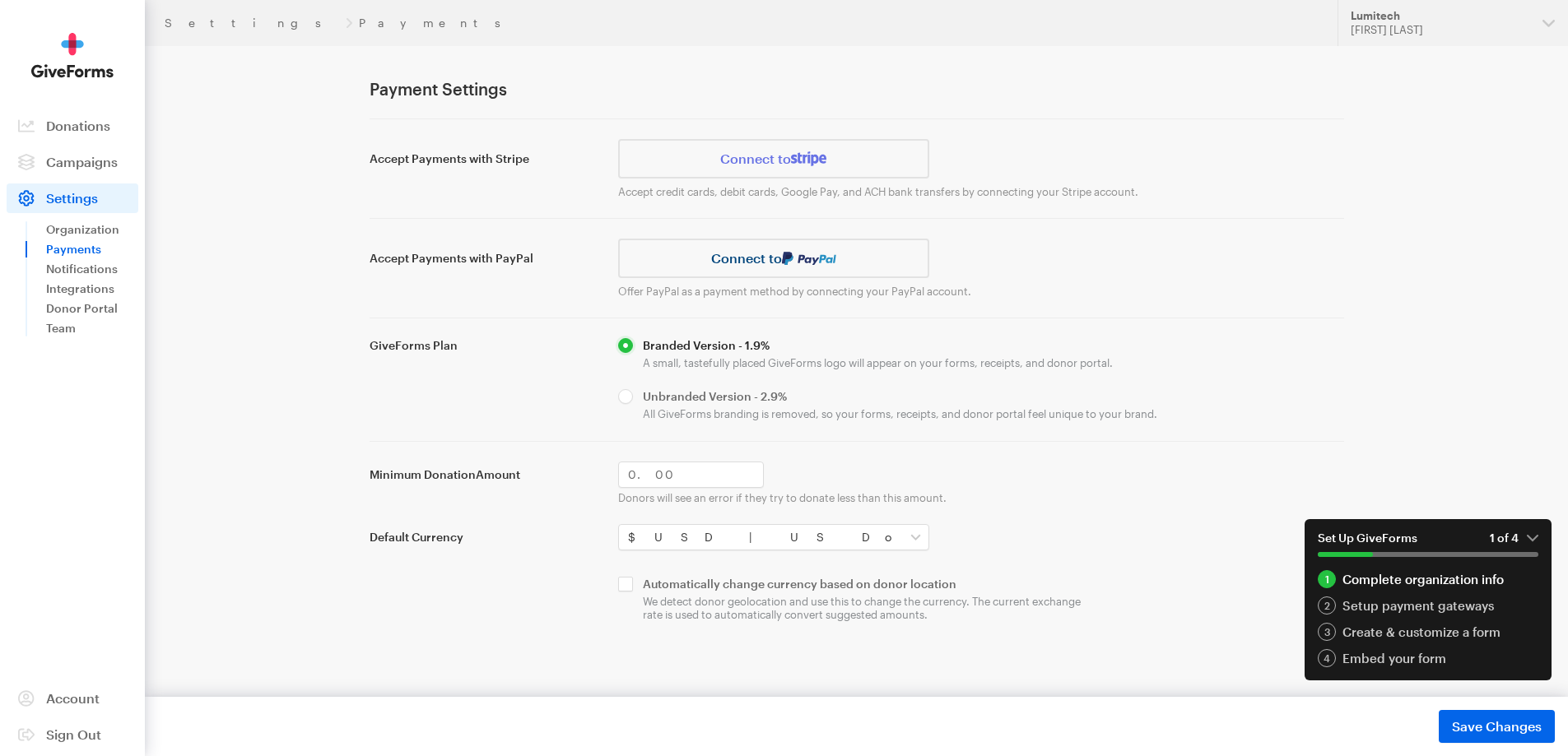 click on "Accept Payments with PayPal
Connect to
Connect to" at bounding box center (857, 258) 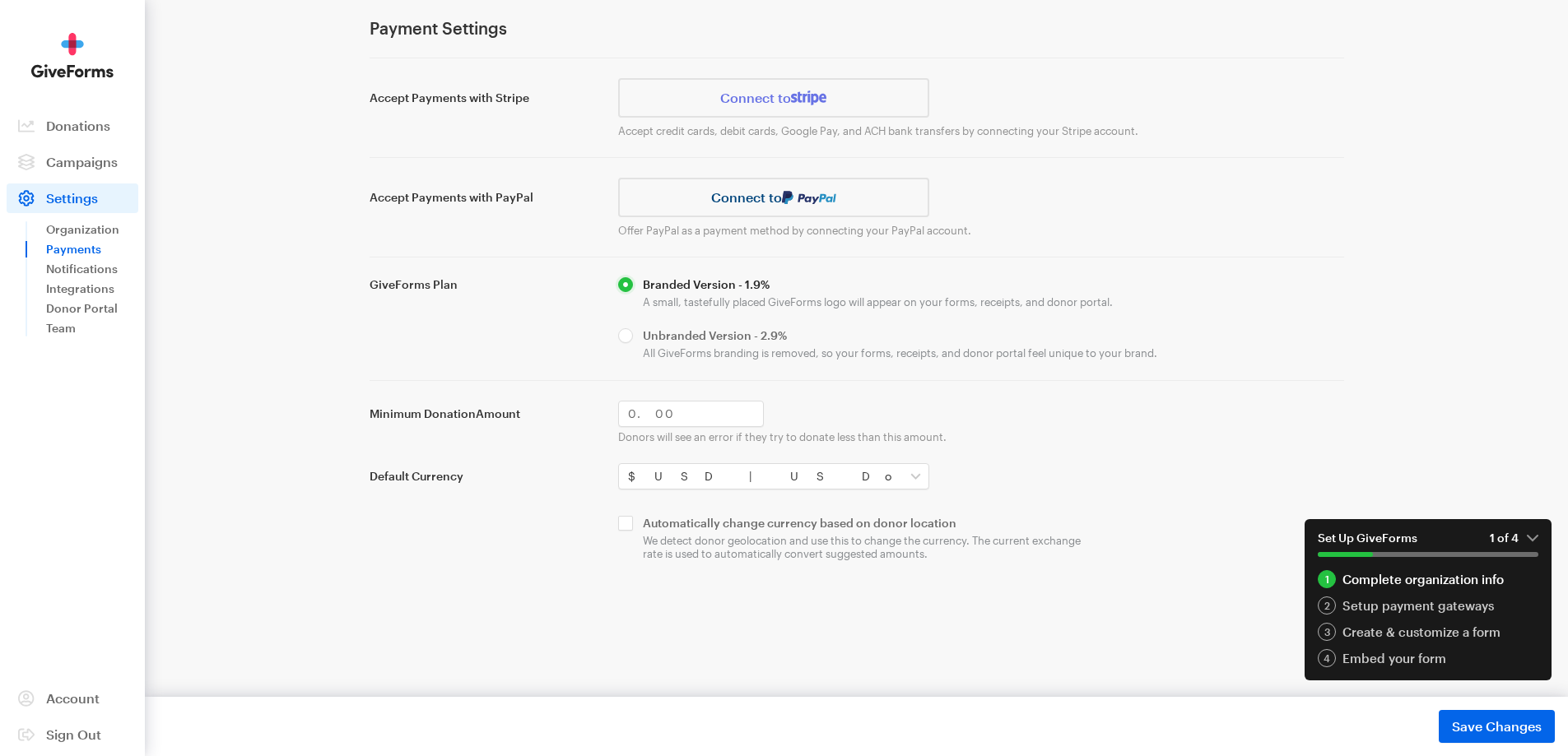scroll, scrollTop: 0, scrollLeft: 0, axis: both 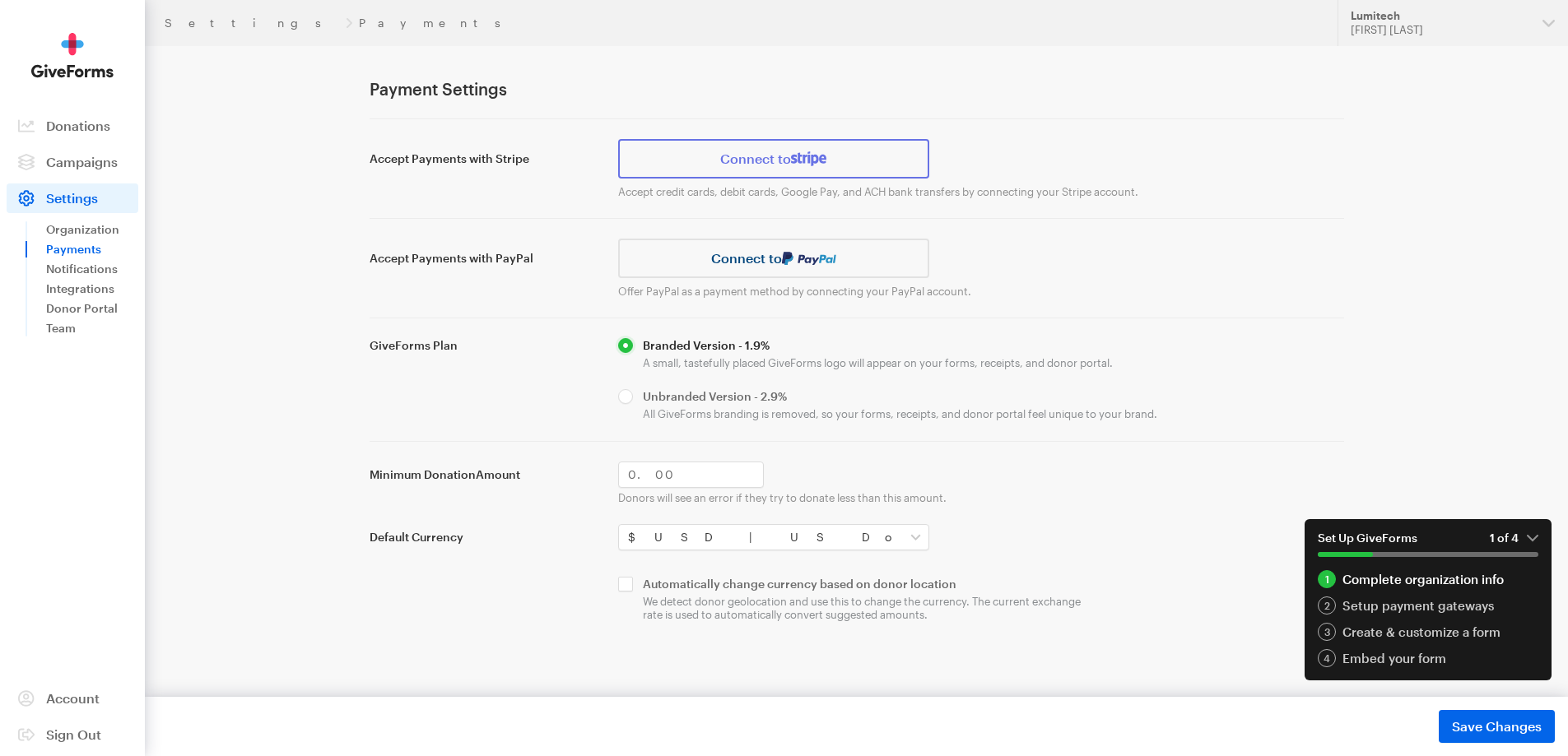 click on "Connect to" at bounding box center (774, 159) 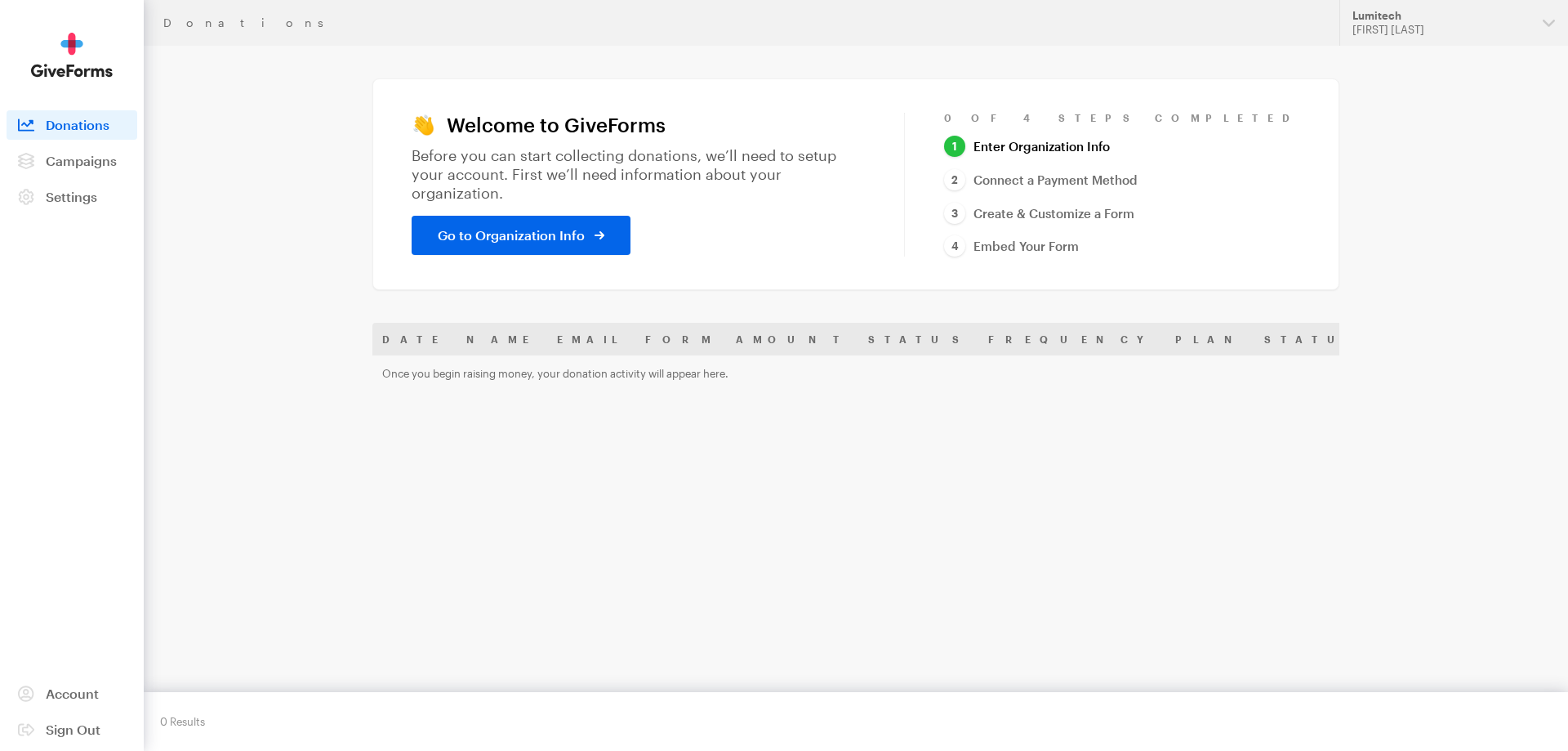 scroll, scrollTop: 0, scrollLeft: 0, axis: both 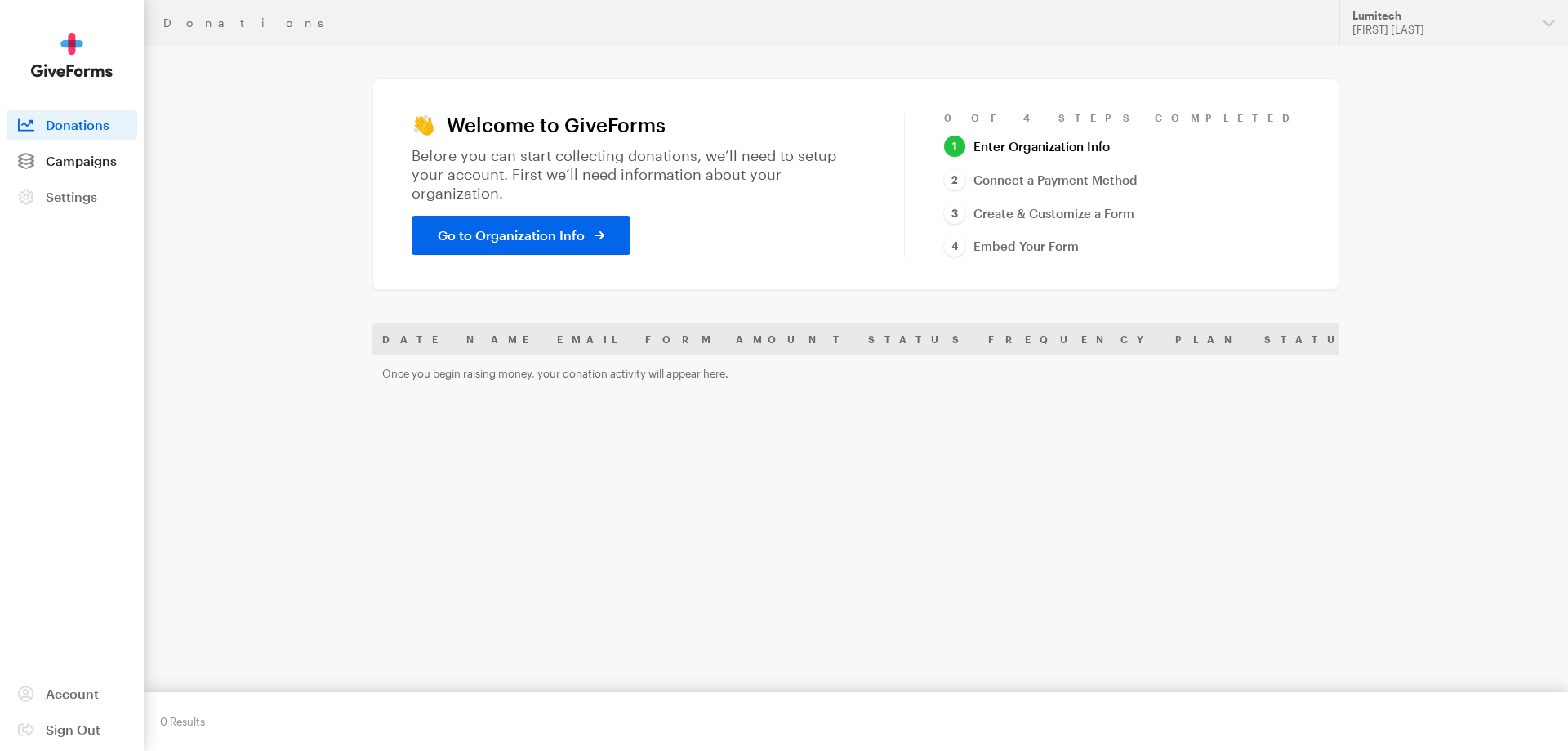 click on "Campaigns" at bounding box center (72, 161) 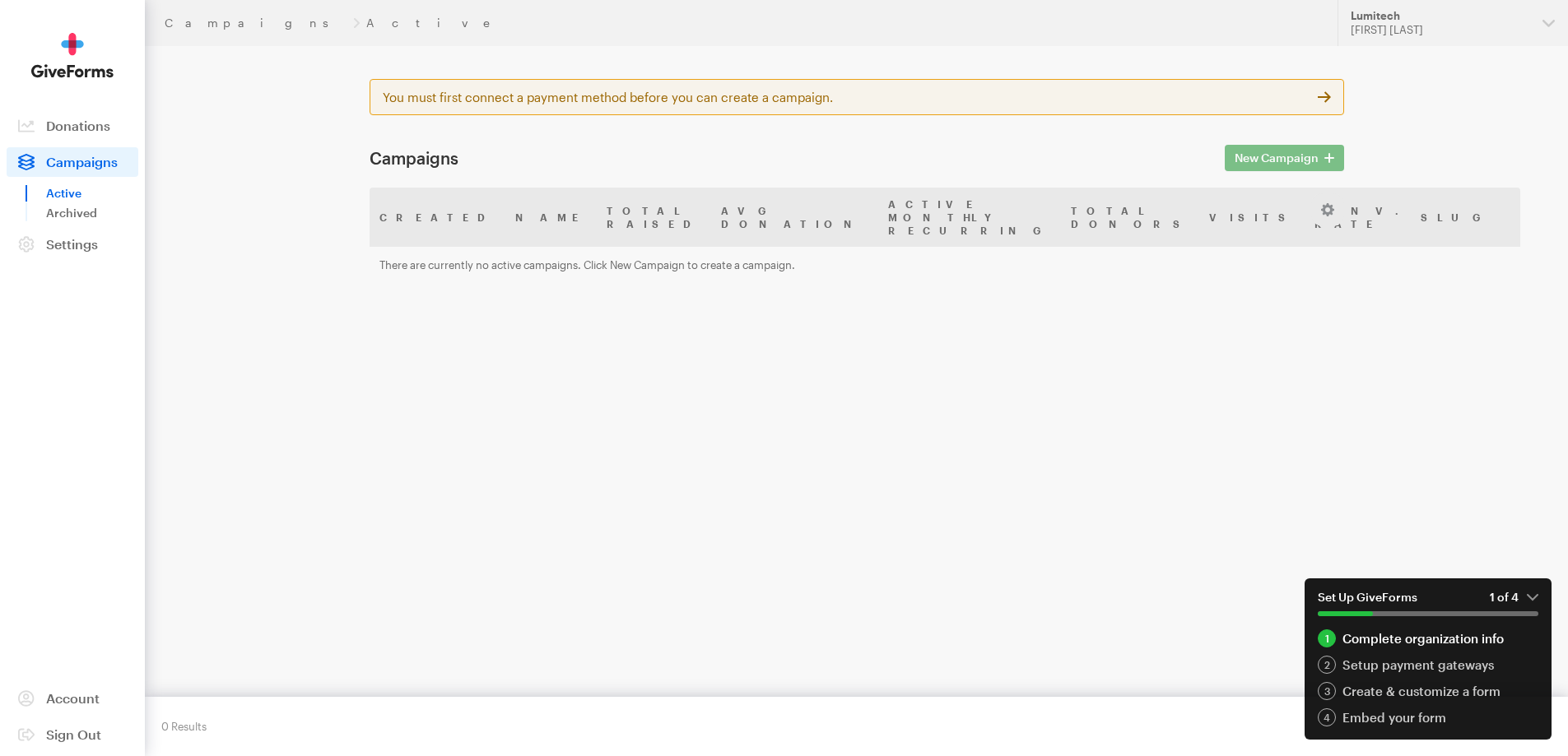 scroll, scrollTop: 0, scrollLeft: 0, axis: both 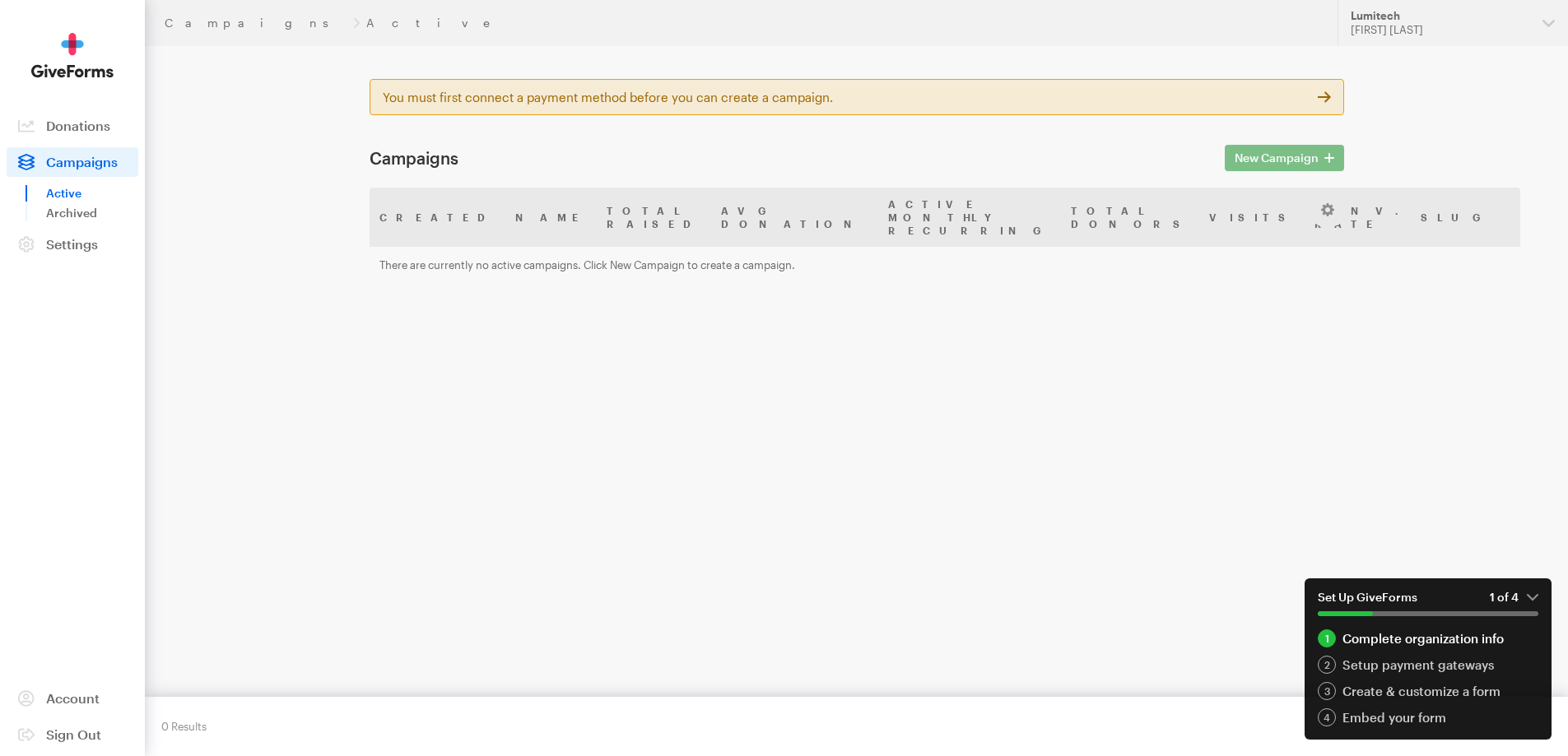 click on "You must first connect a payment method before you can create a campaign." at bounding box center (857, 97) 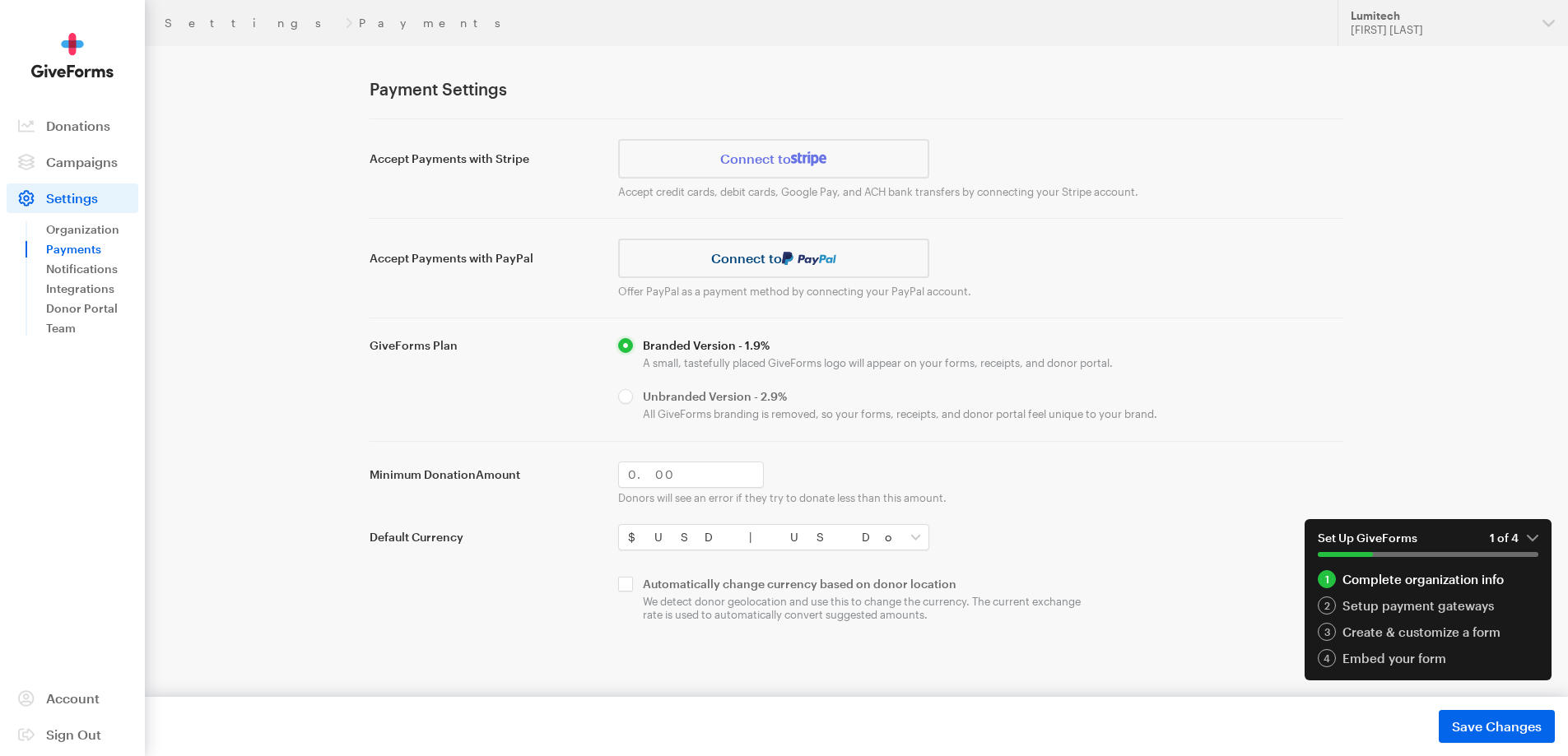 scroll, scrollTop: 0, scrollLeft: 0, axis: both 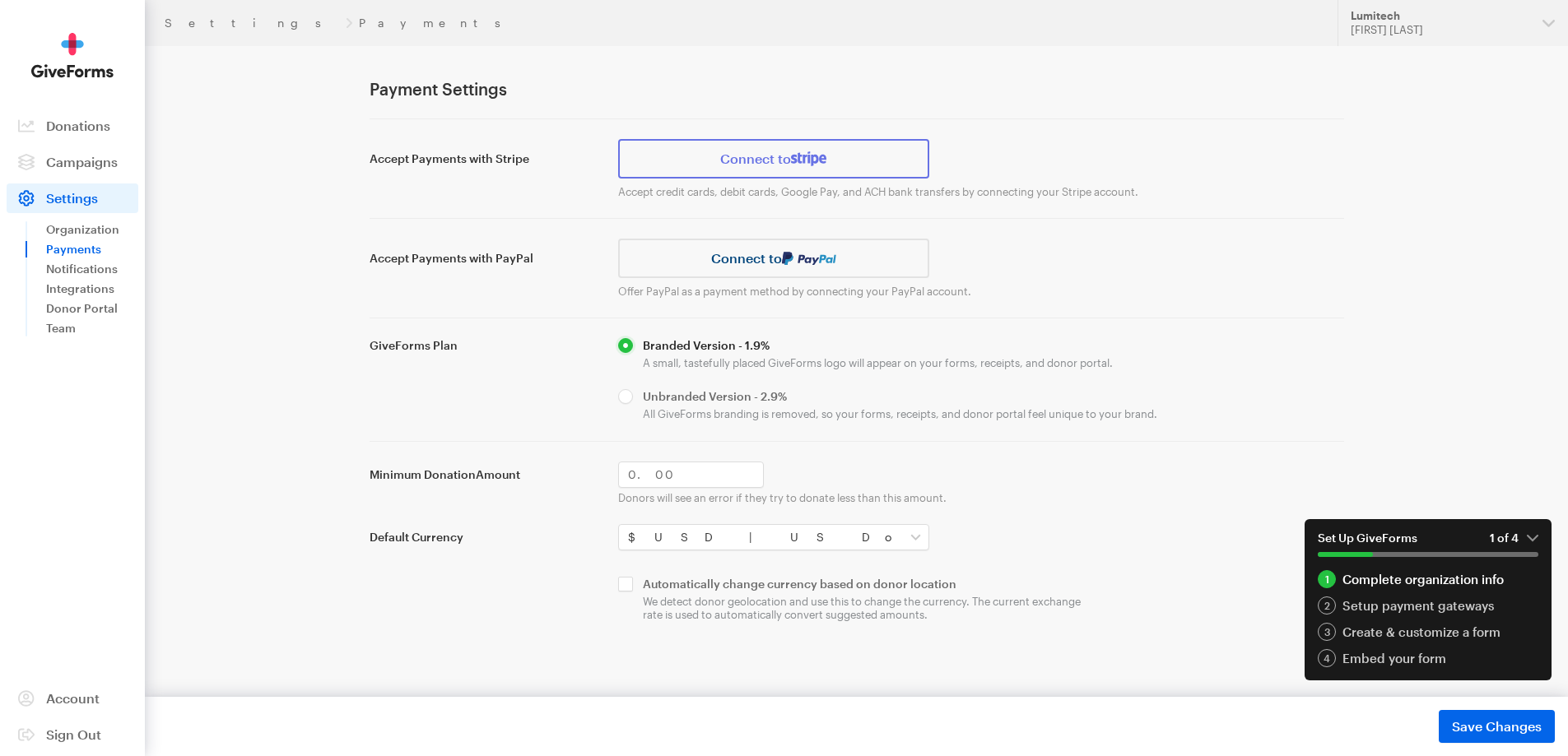 click at bounding box center (808, 159) 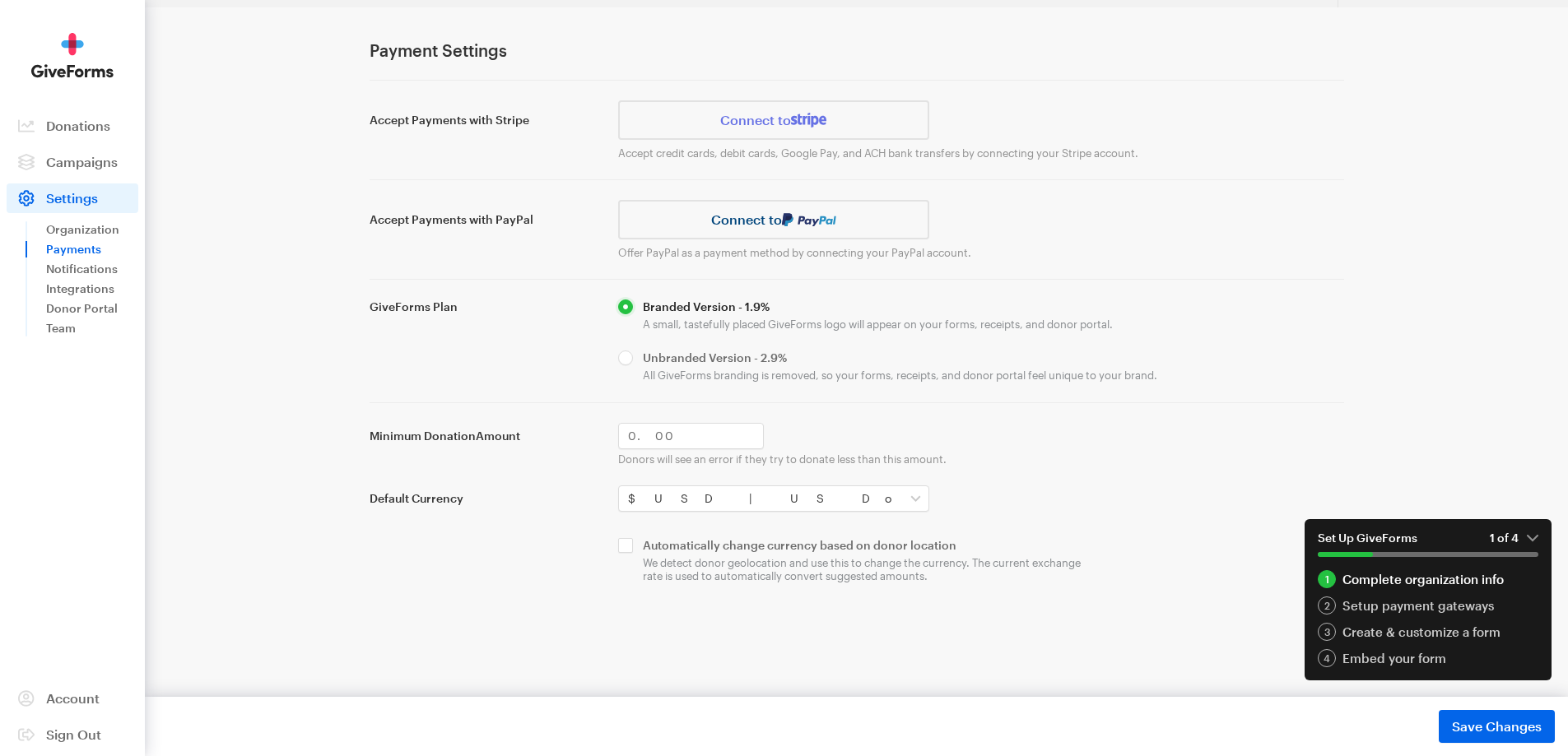 scroll, scrollTop: 0, scrollLeft: 0, axis: both 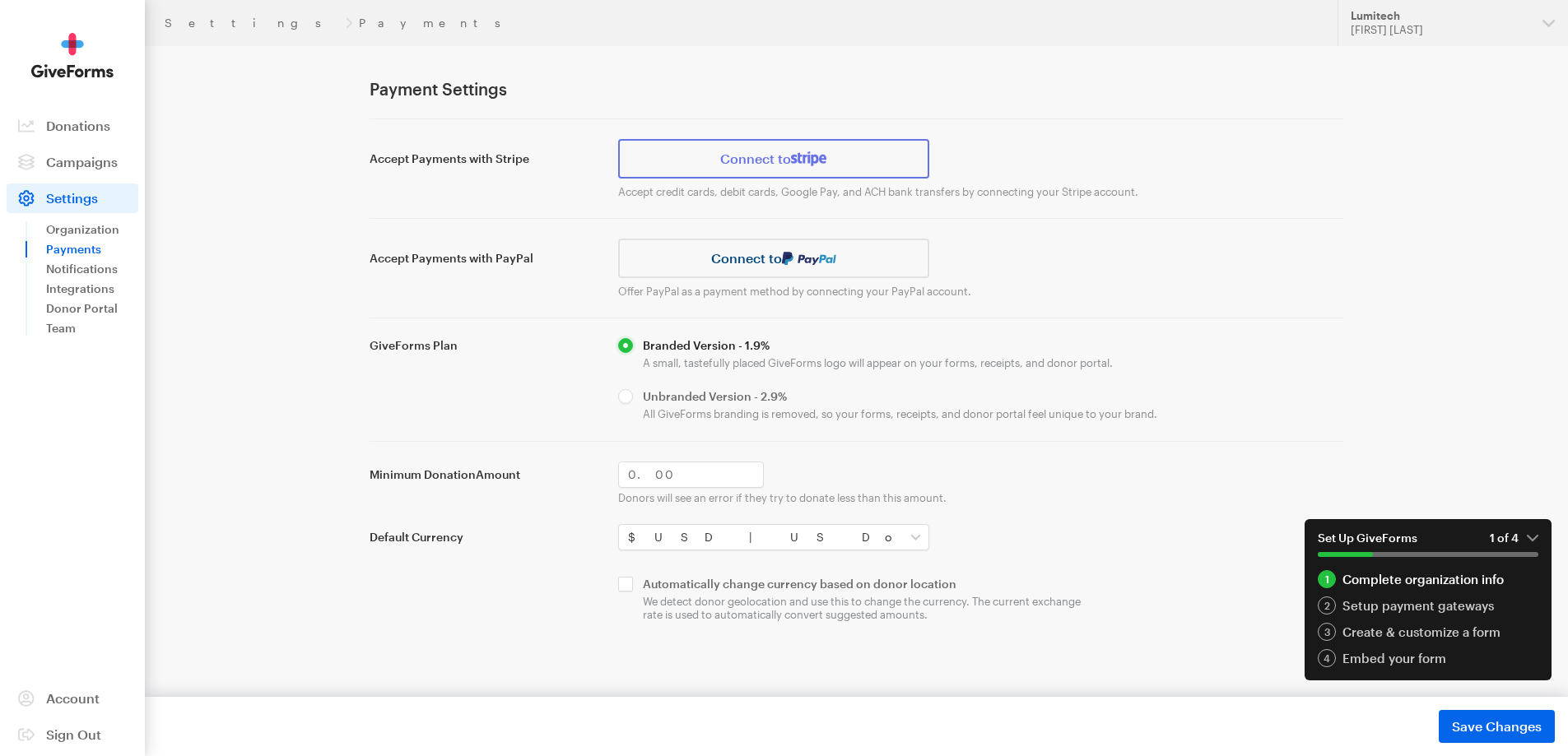 click on "Connect to" at bounding box center [774, 159] 